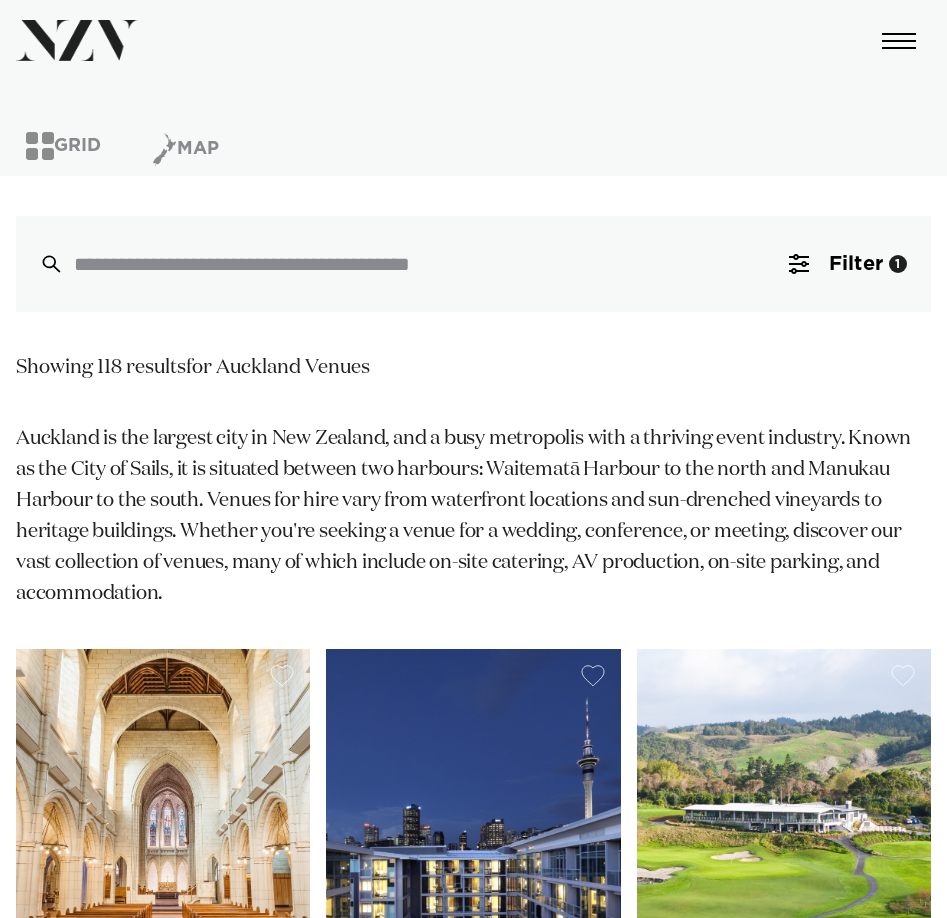 scroll, scrollTop: 0, scrollLeft: 0, axis: both 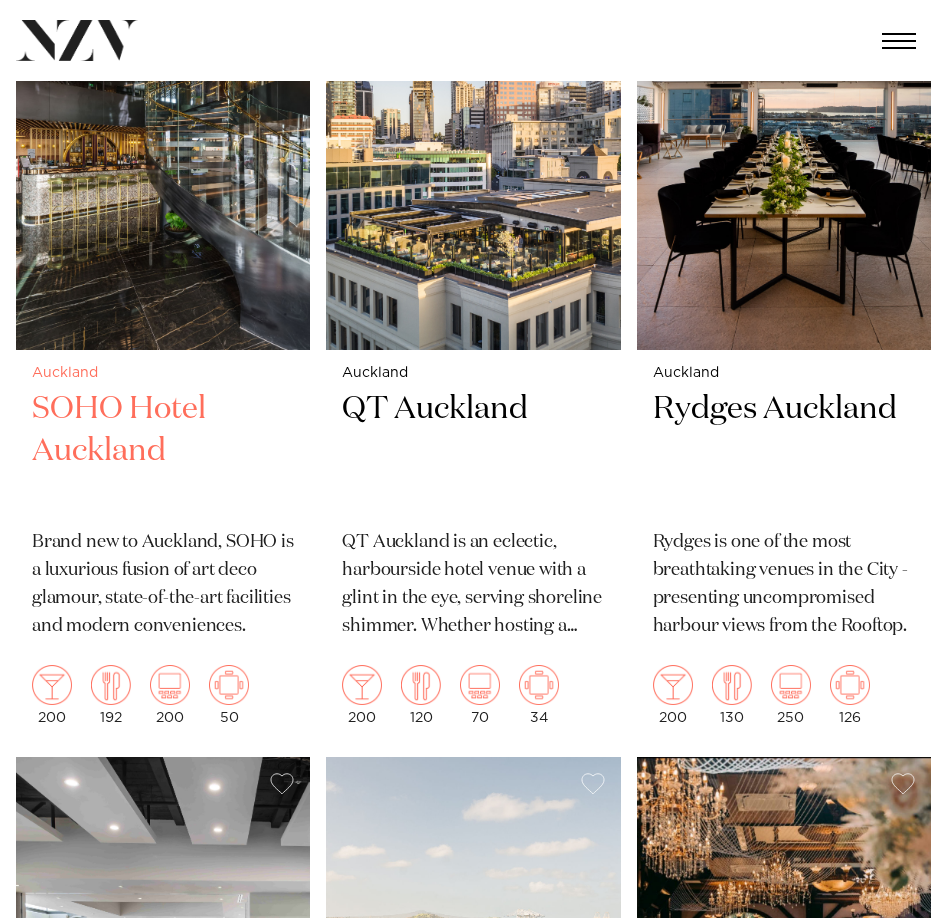 click on "SOHO Hotel Auckland" at bounding box center (163, 451) 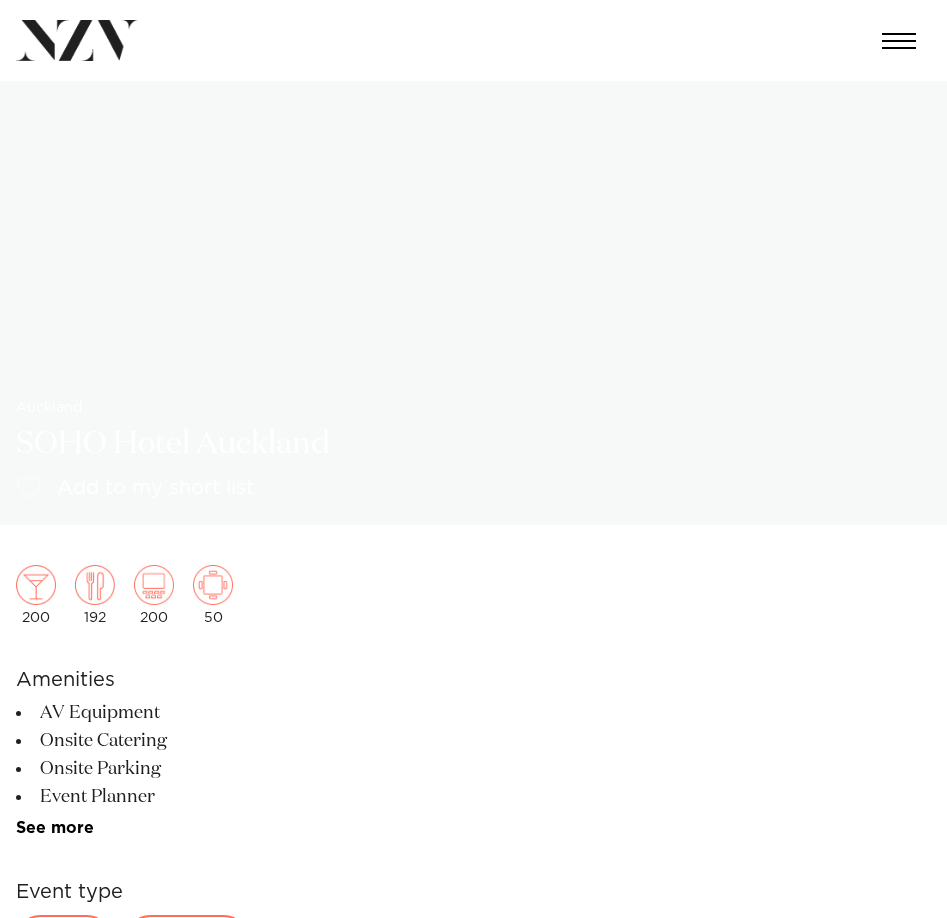 scroll, scrollTop: 0, scrollLeft: 0, axis: both 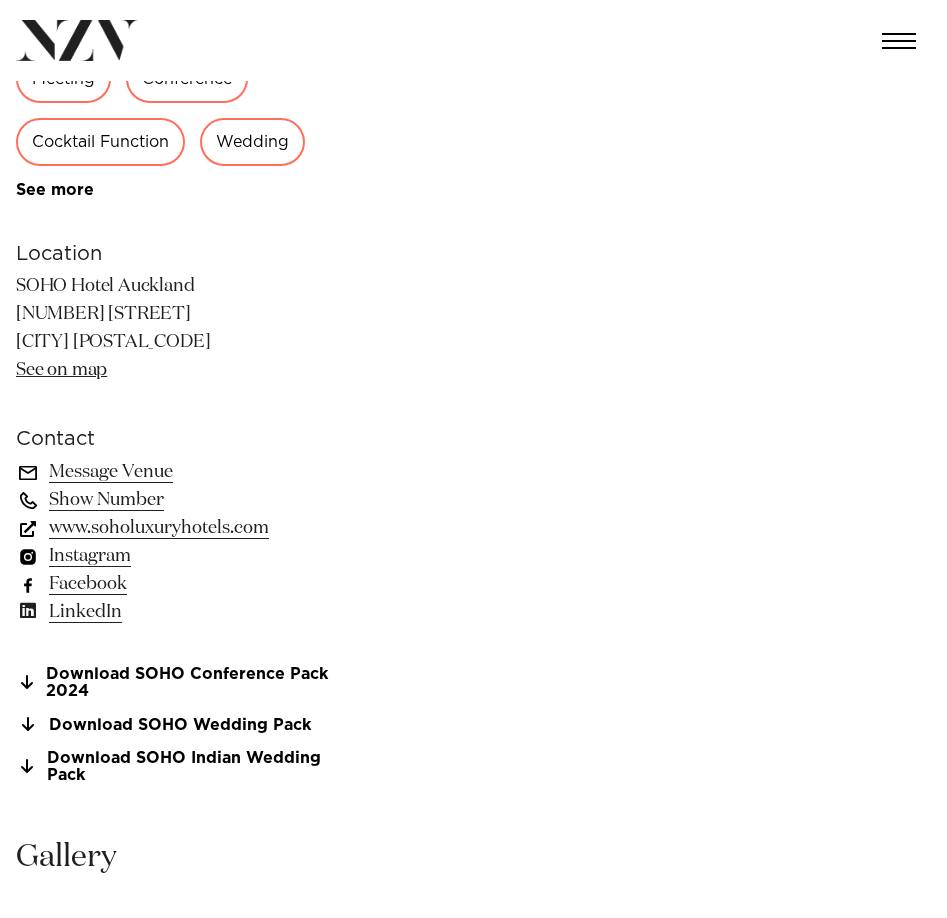 click on "Message Venue" at bounding box center [179, 472] 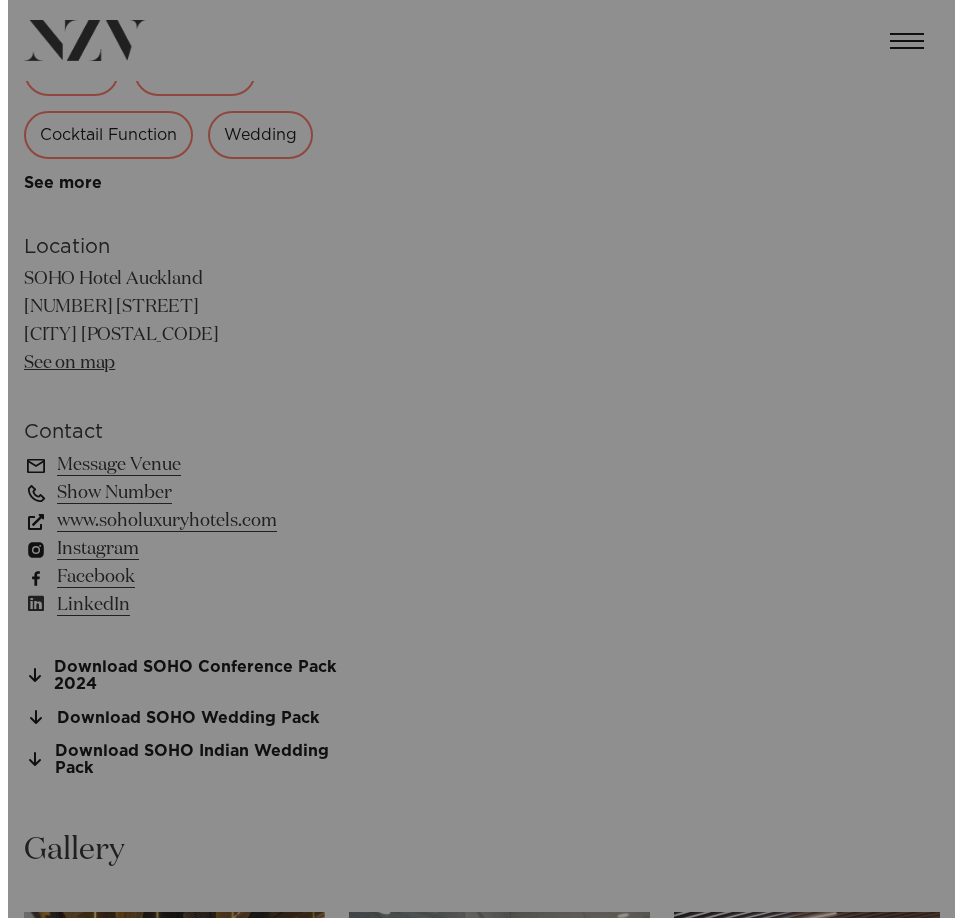scroll, scrollTop: 907, scrollLeft: 0, axis: vertical 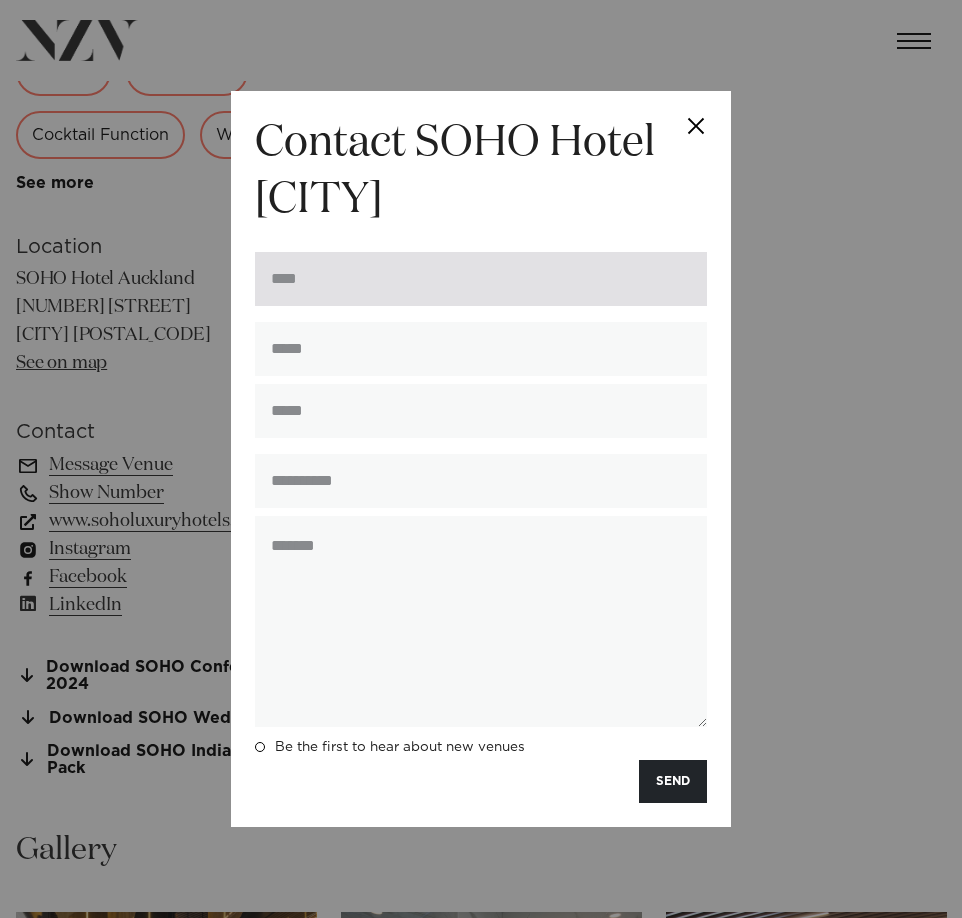 click at bounding box center (481, 279) 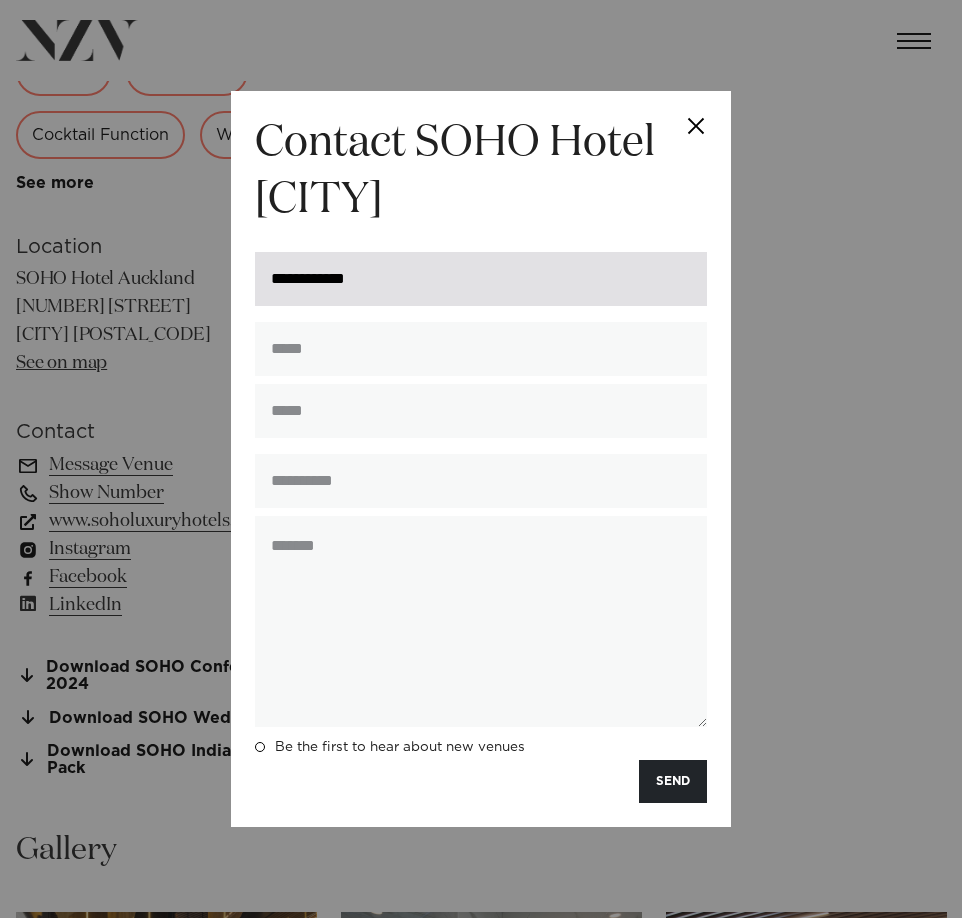type on "**********" 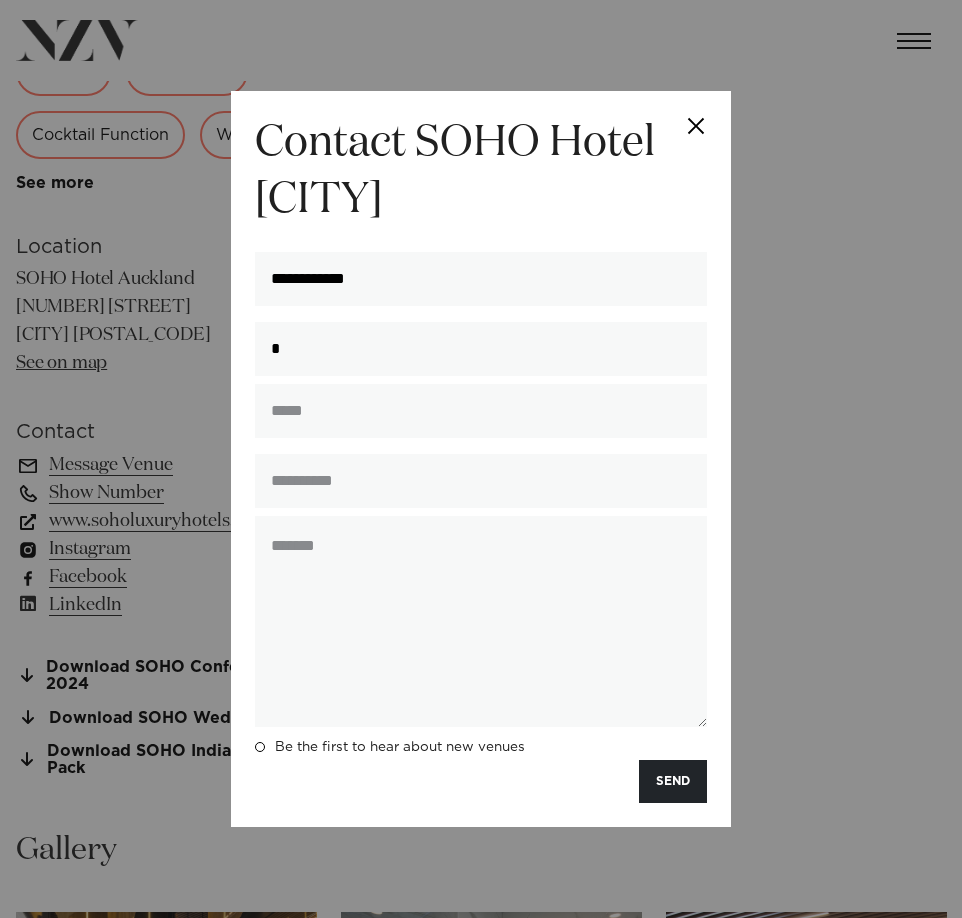 type on "**********" 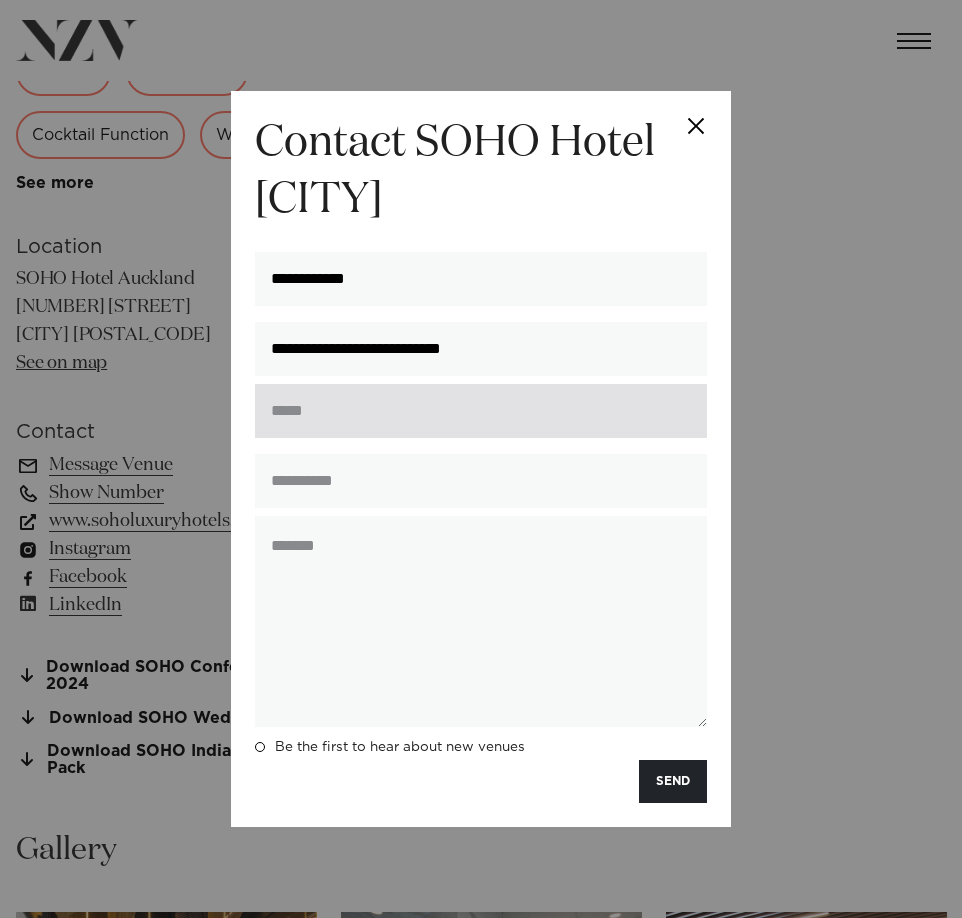 click at bounding box center (481, 411) 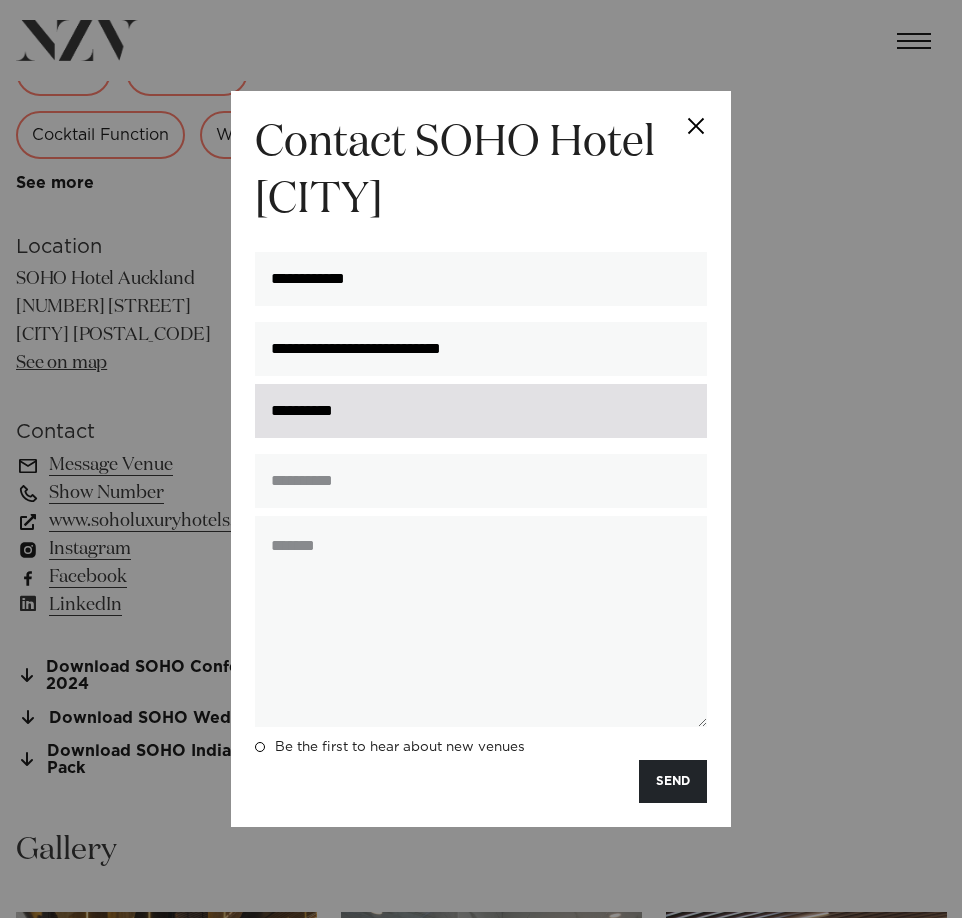 type on "**********" 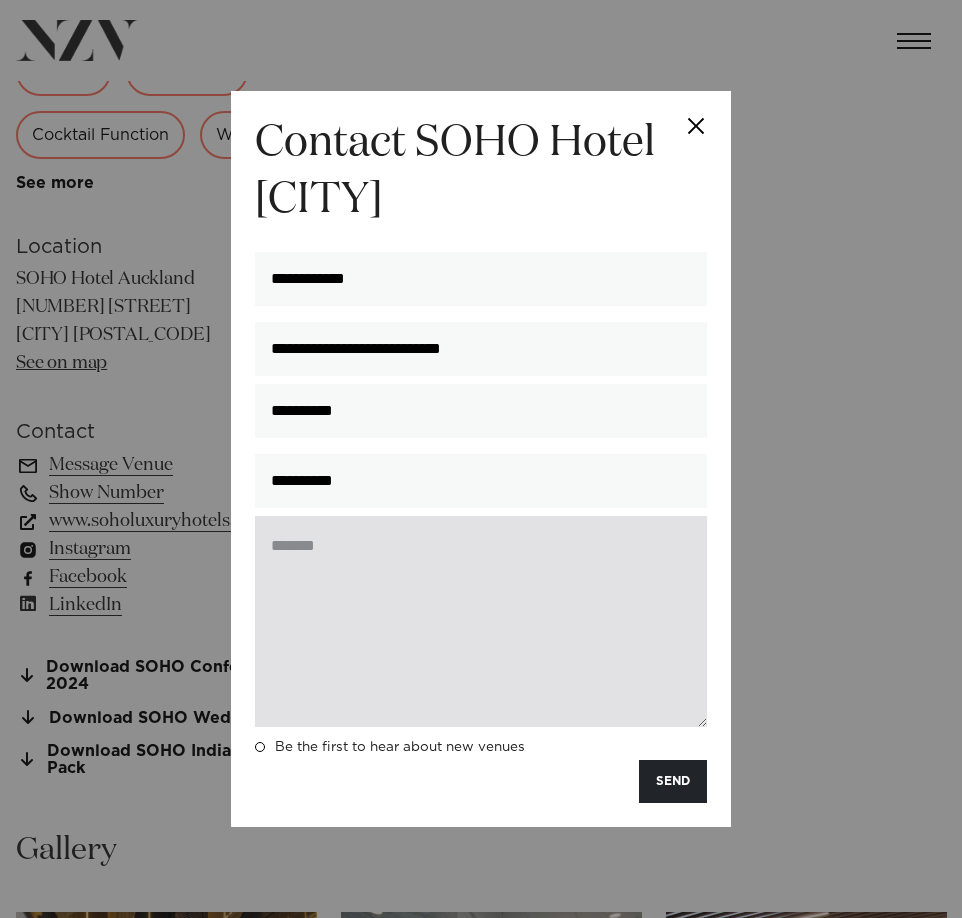 type on "**********" 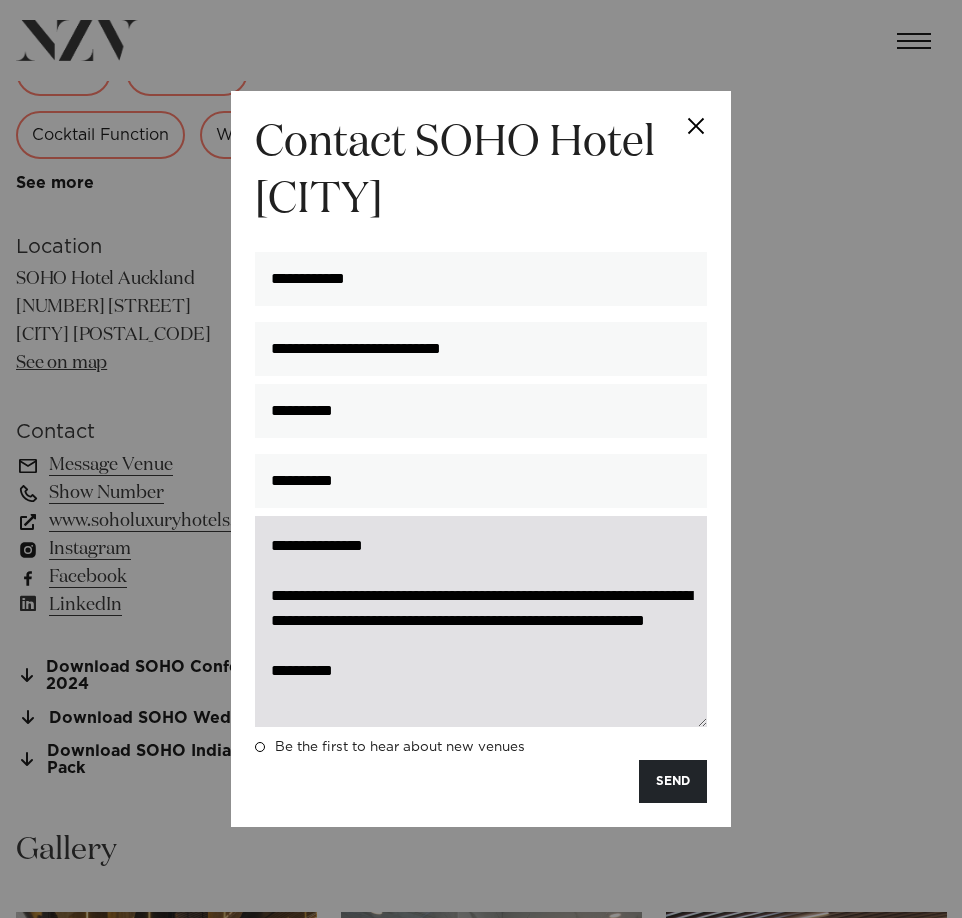scroll, scrollTop: 3, scrollLeft: 0, axis: vertical 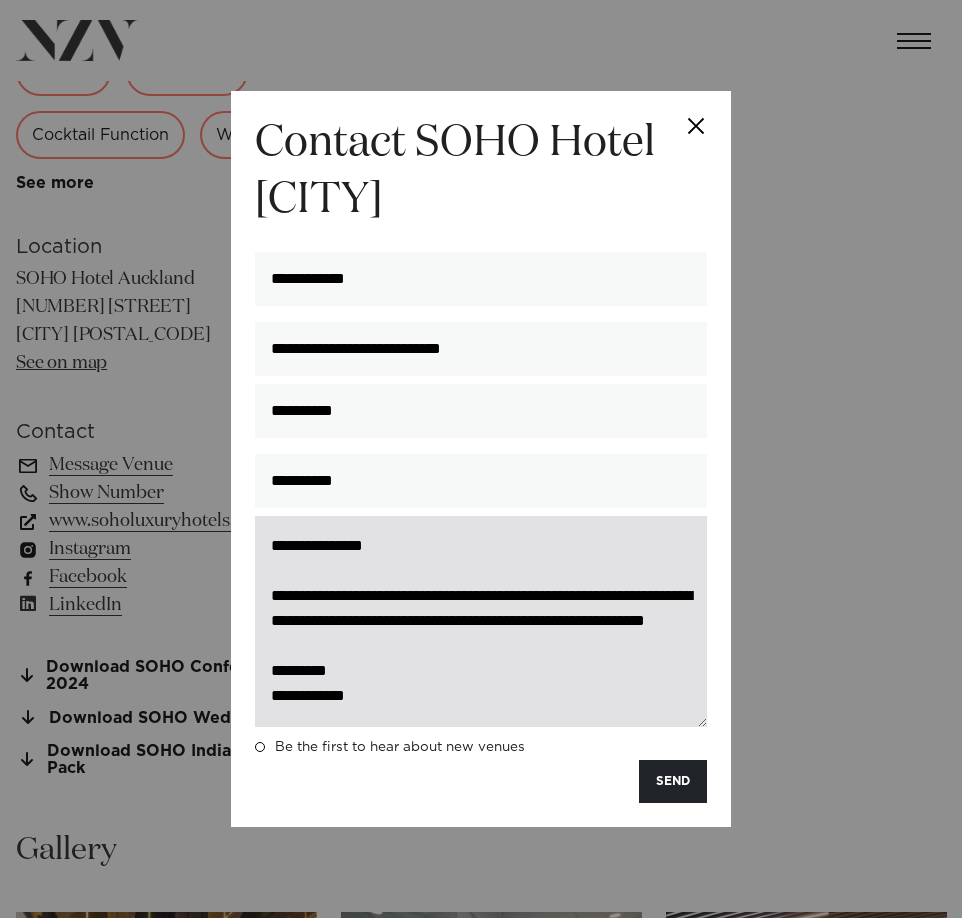 click on "**********" at bounding box center [481, 621] 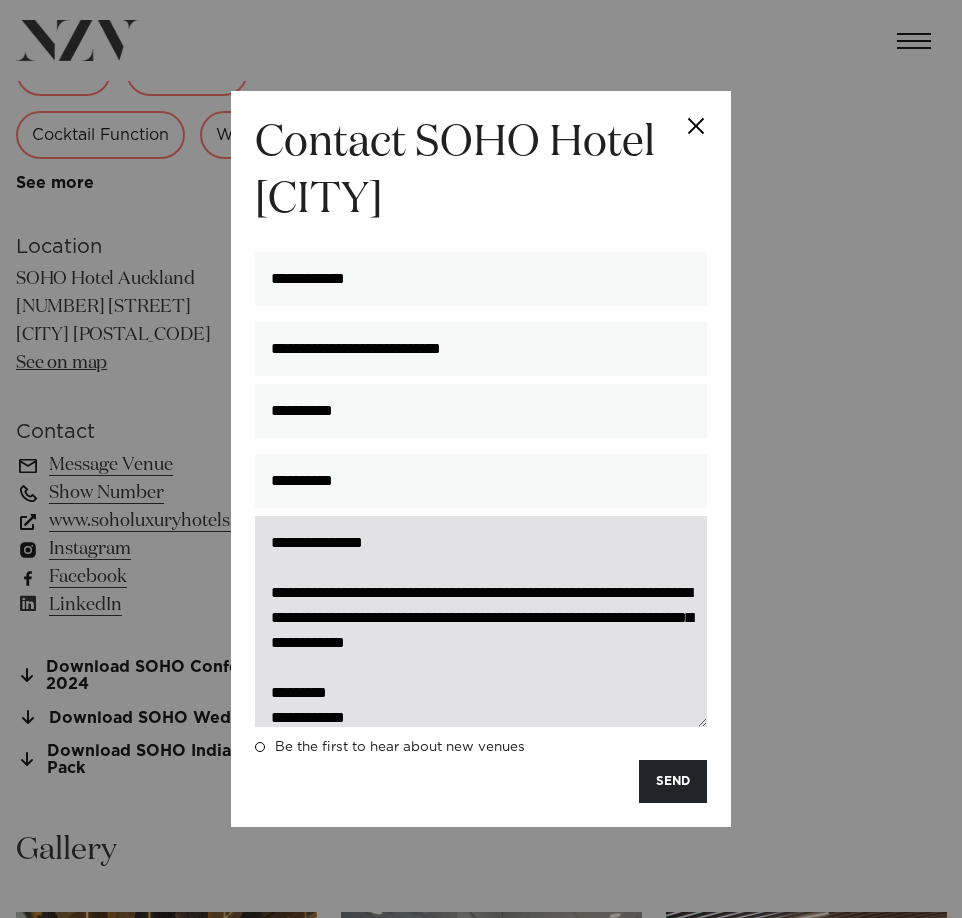 scroll, scrollTop: 50, scrollLeft: 0, axis: vertical 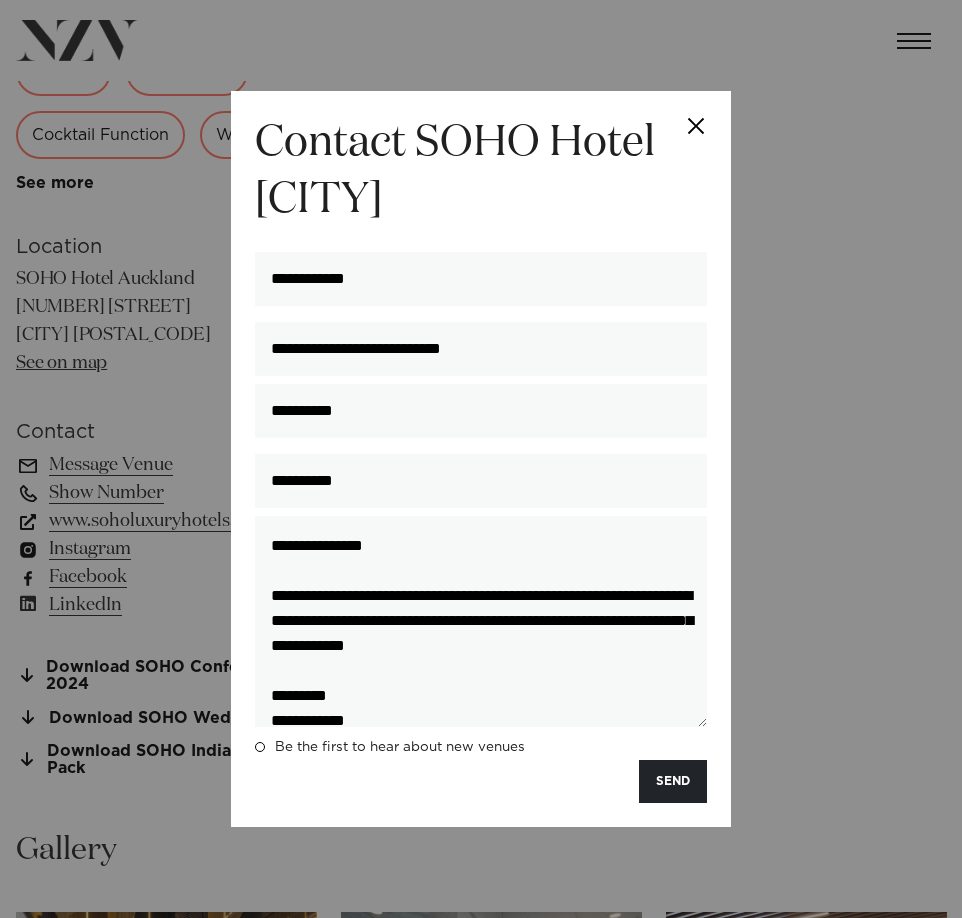 drag, startPoint x: 383, startPoint y: 698, endPoint x: 170, endPoint y: 350, distance: 408.01102 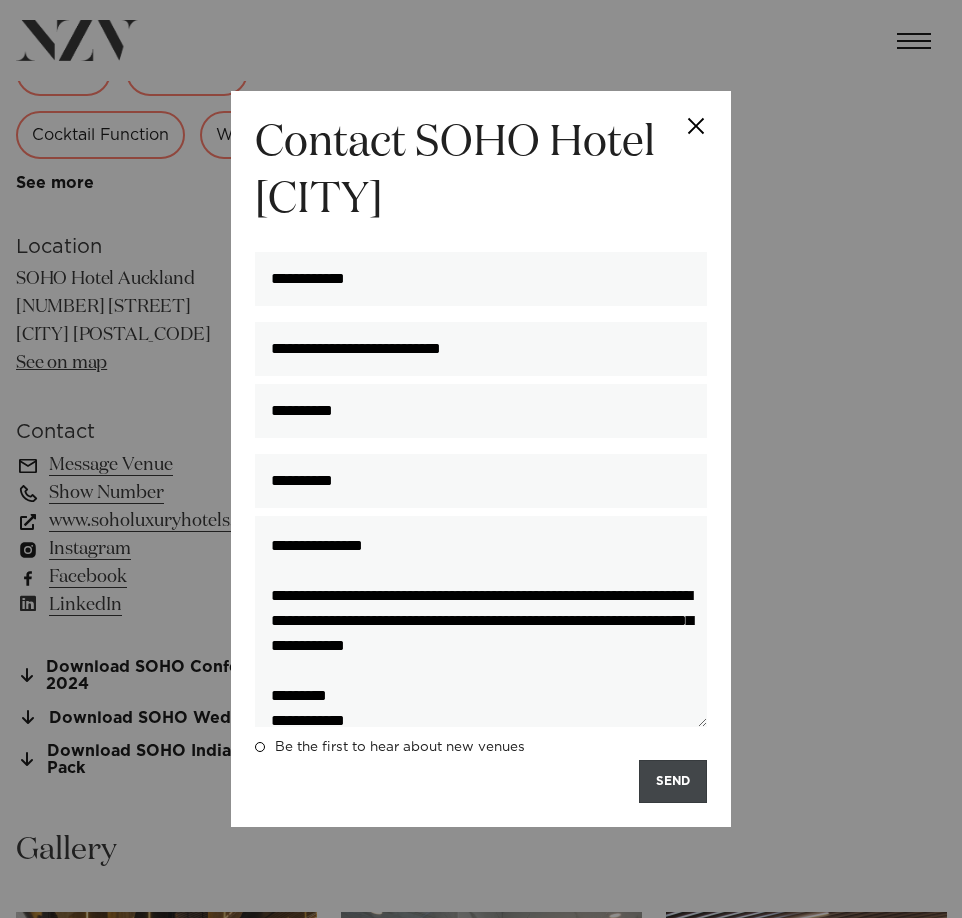 type on "**********" 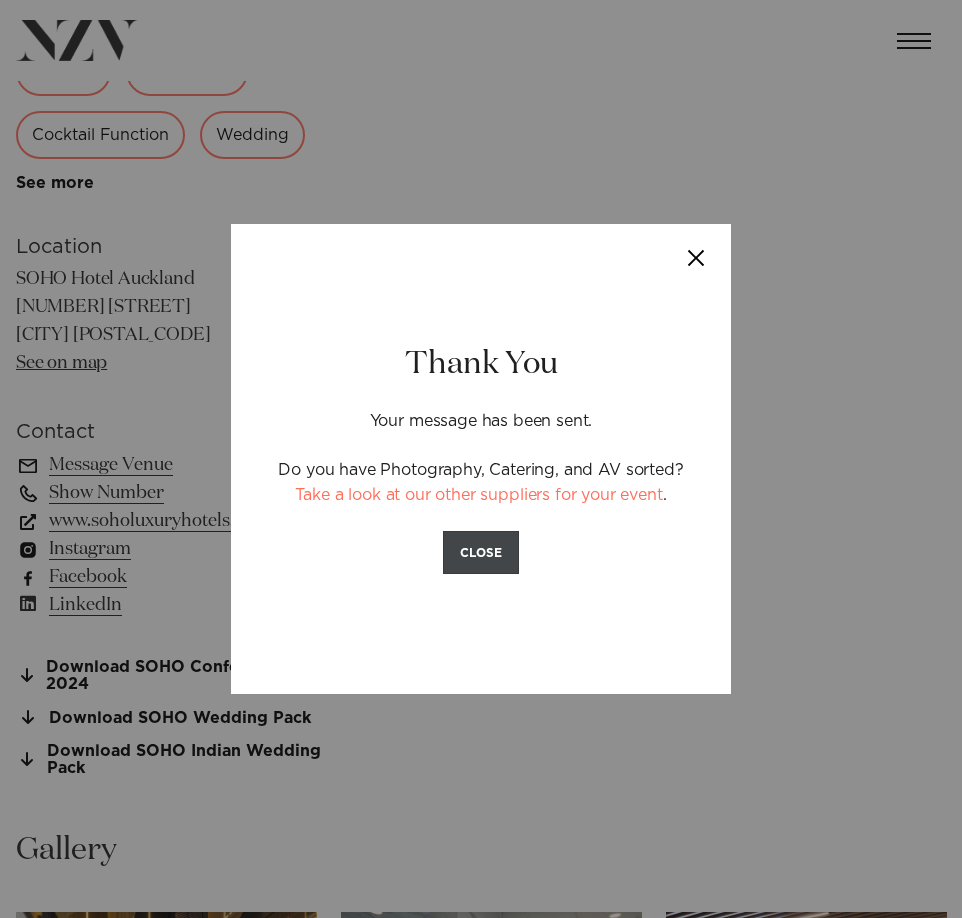 click on "CLOSE" at bounding box center [481, 552] 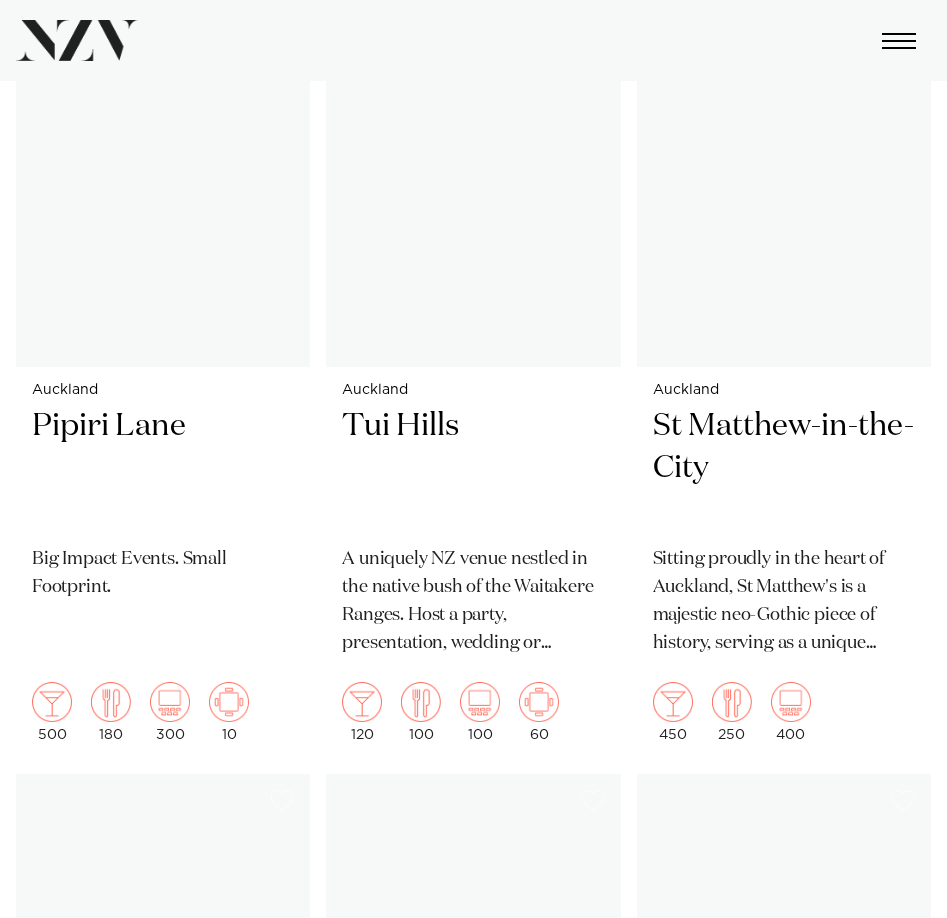 scroll, scrollTop: 3900, scrollLeft: 0, axis: vertical 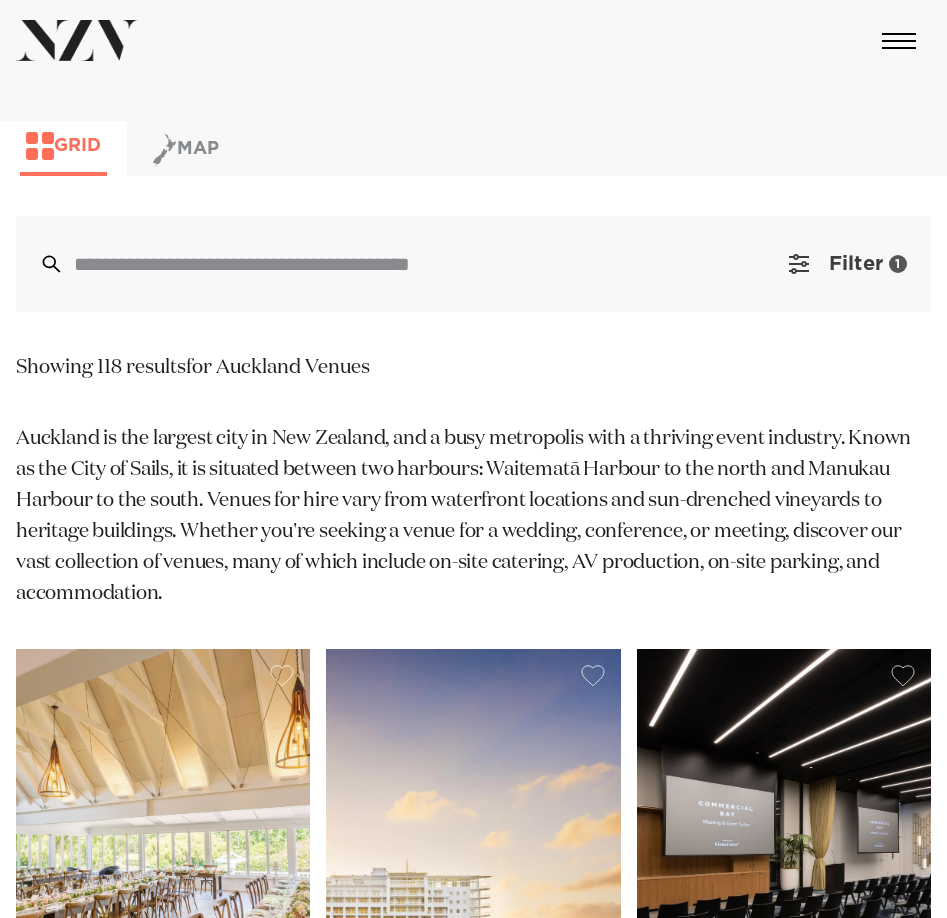 click on "Filter 1" at bounding box center (848, 264) 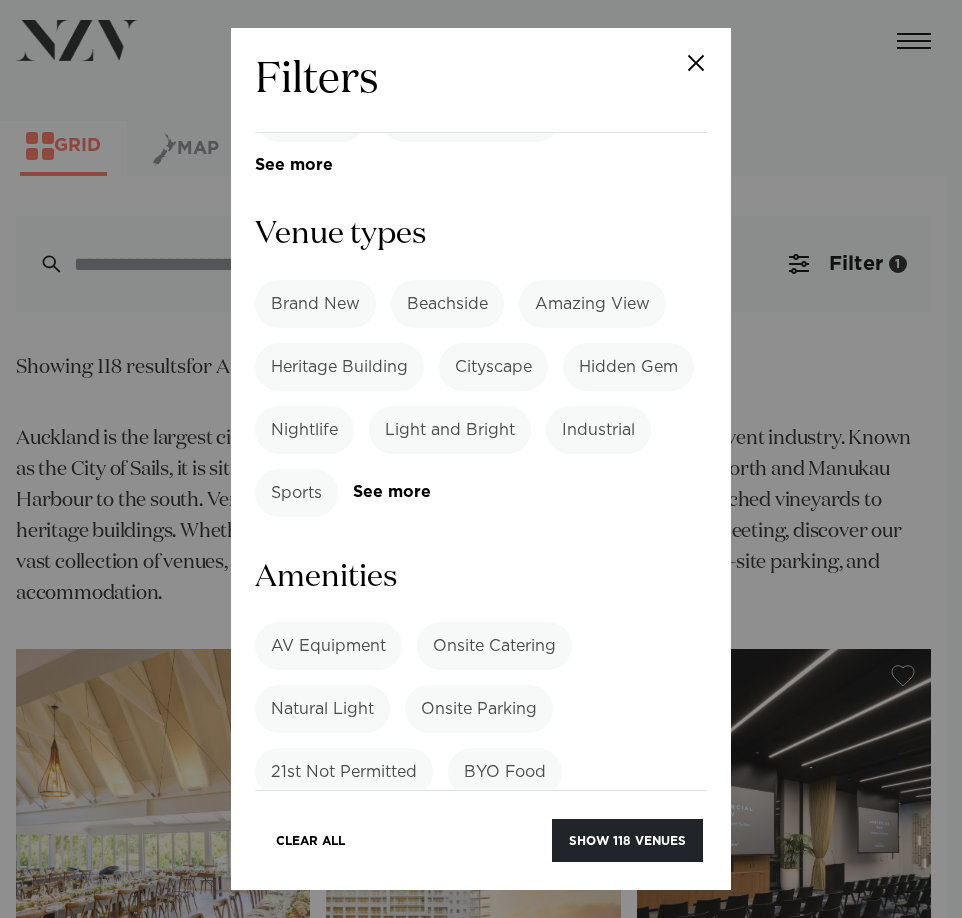scroll, scrollTop: 1200, scrollLeft: 0, axis: vertical 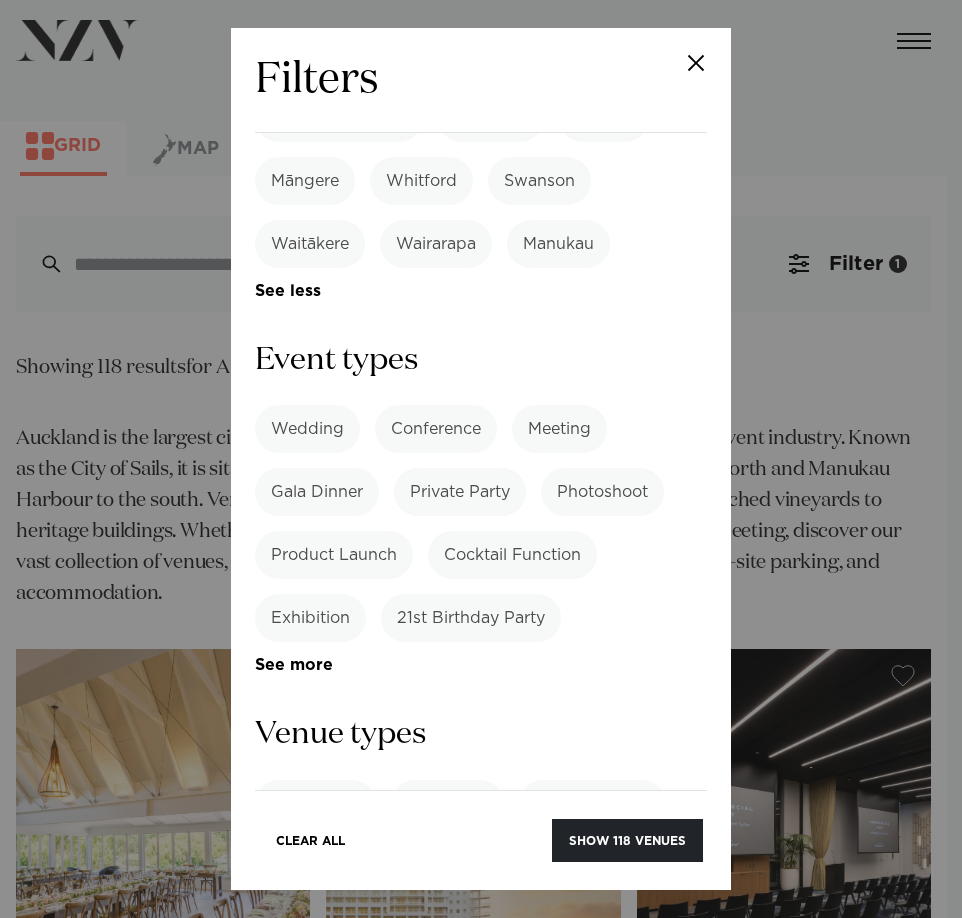 click on "Private Party" at bounding box center (460, 492) 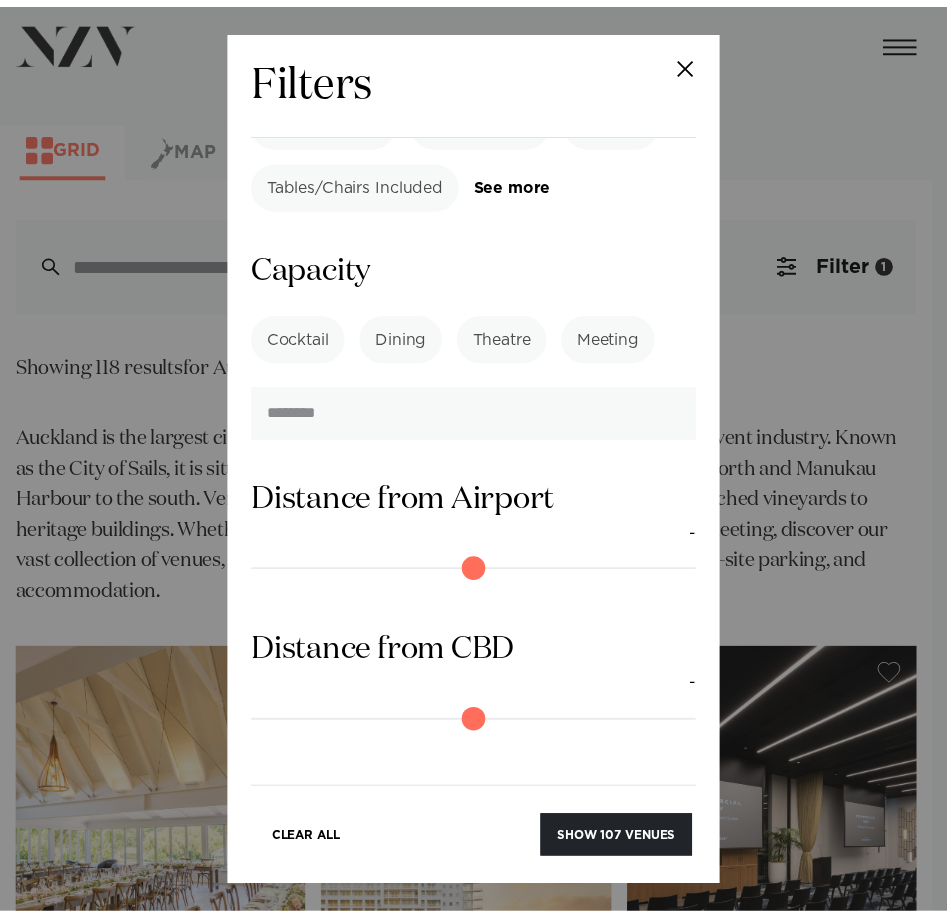 scroll, scrollTop: 2400, scrollLeft: 0, axis: vertical 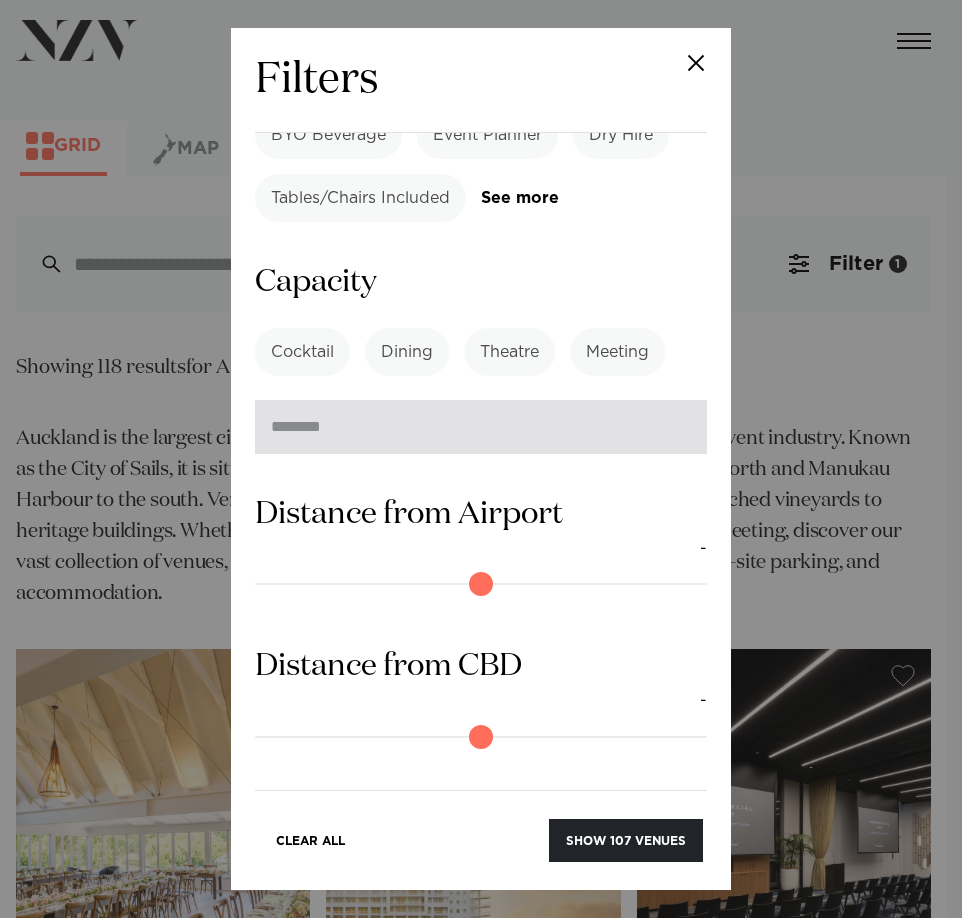 click at bounding box center (481, 427) 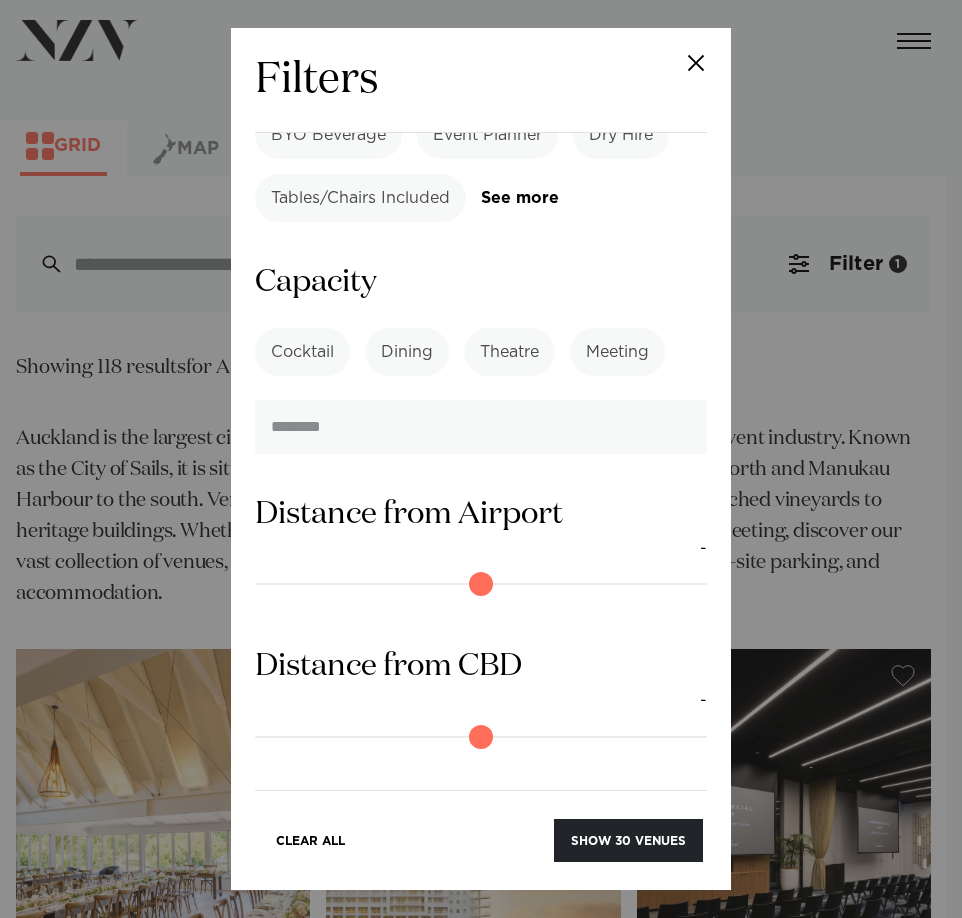 type on "**" 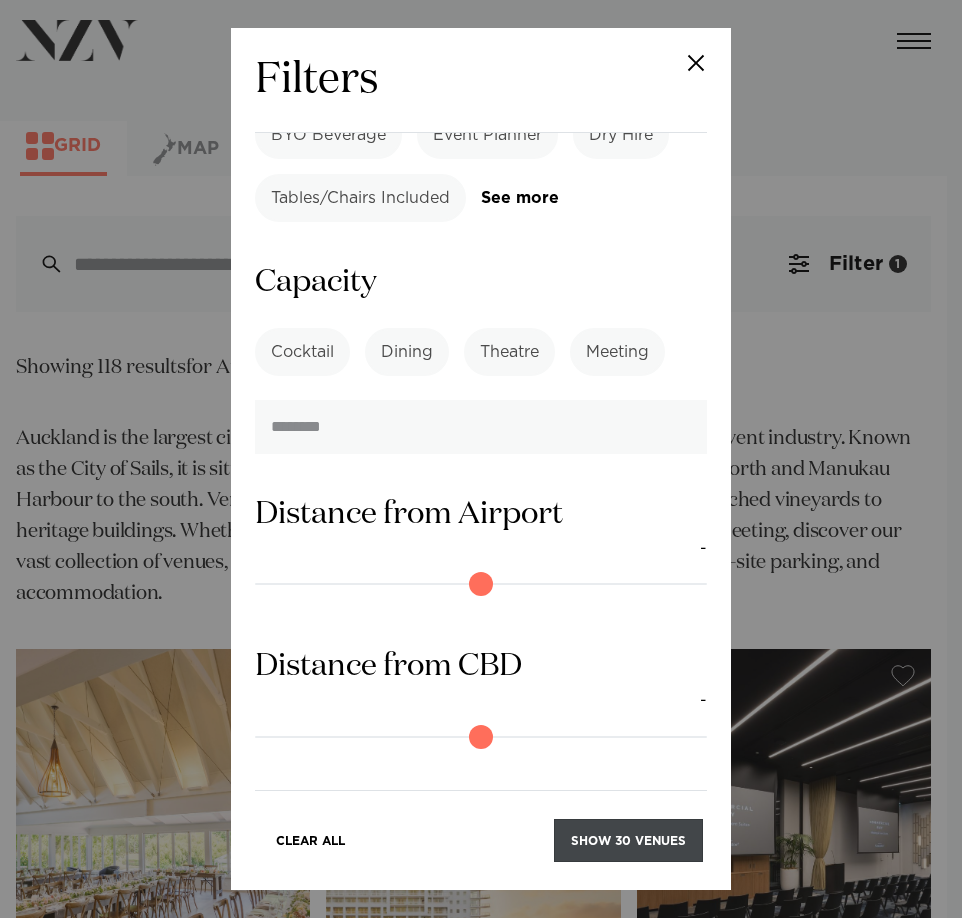 click on "Show 30 venues" at bounding box center (628, 840) 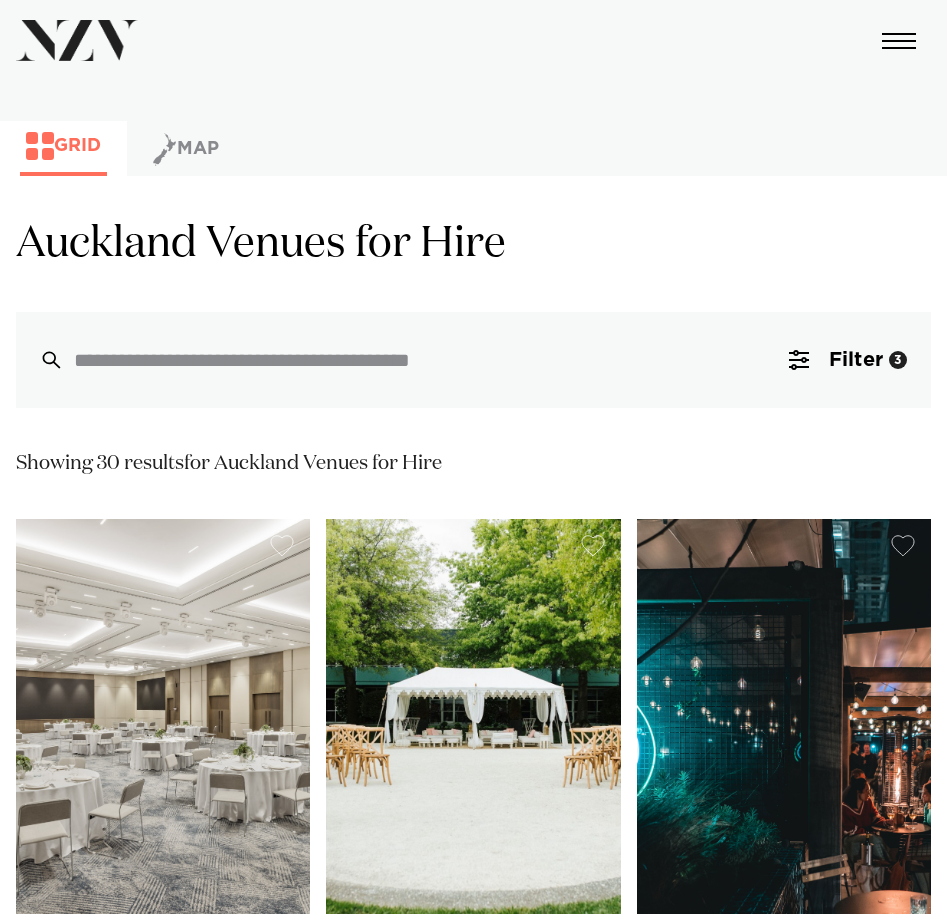 scroll, scrollTop: 0, scrollLeft: 0, axis: both 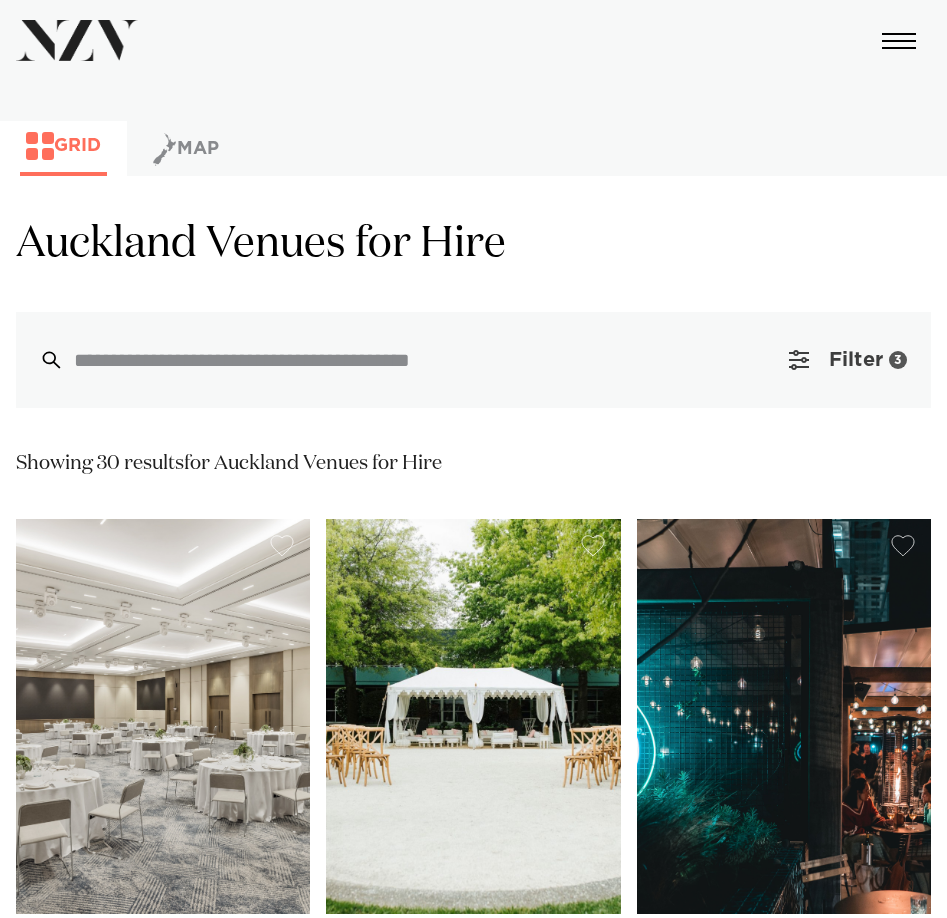 click on "Filter 3" at bounding box center (848, 360) 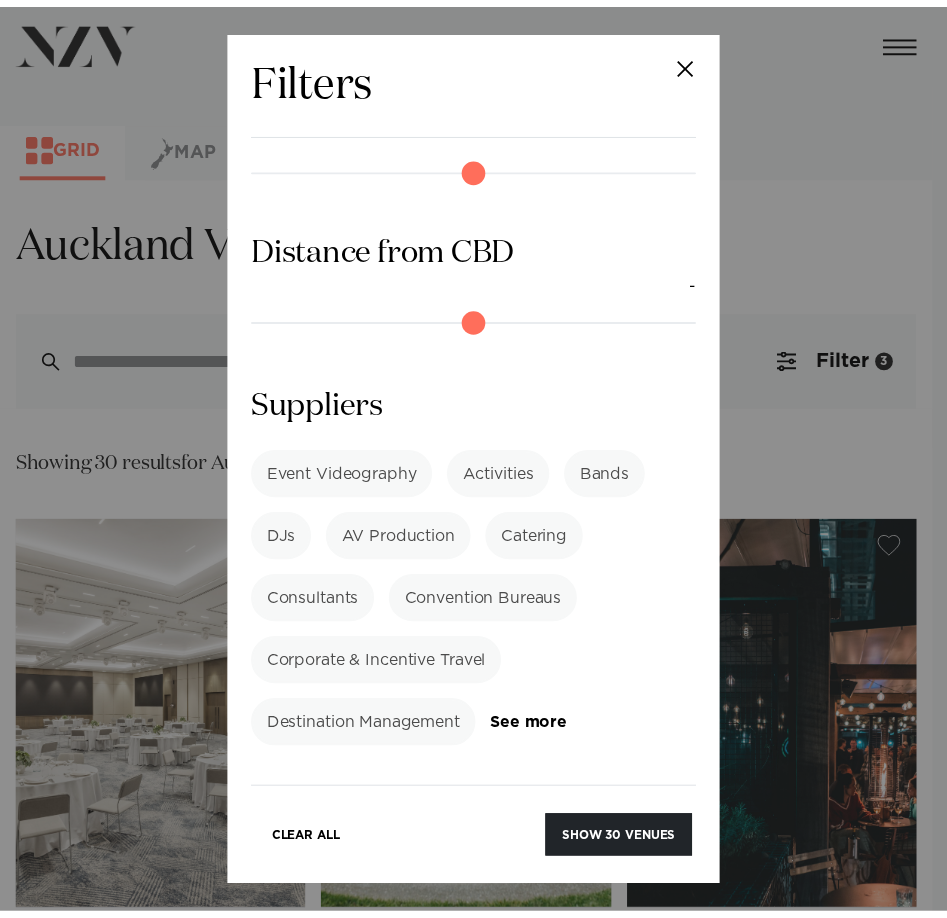 scroll, scrollTop: 3196, scrollLeft: 0, axis: vertical 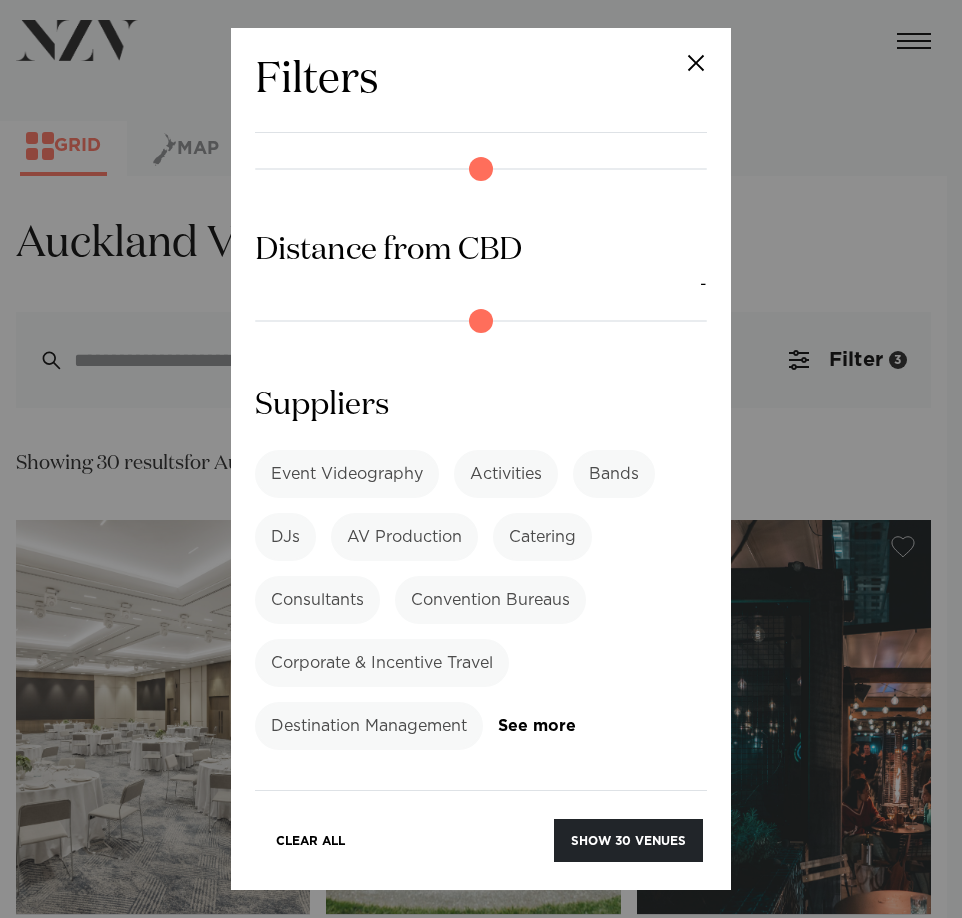 click at bounding box center (696, 63) 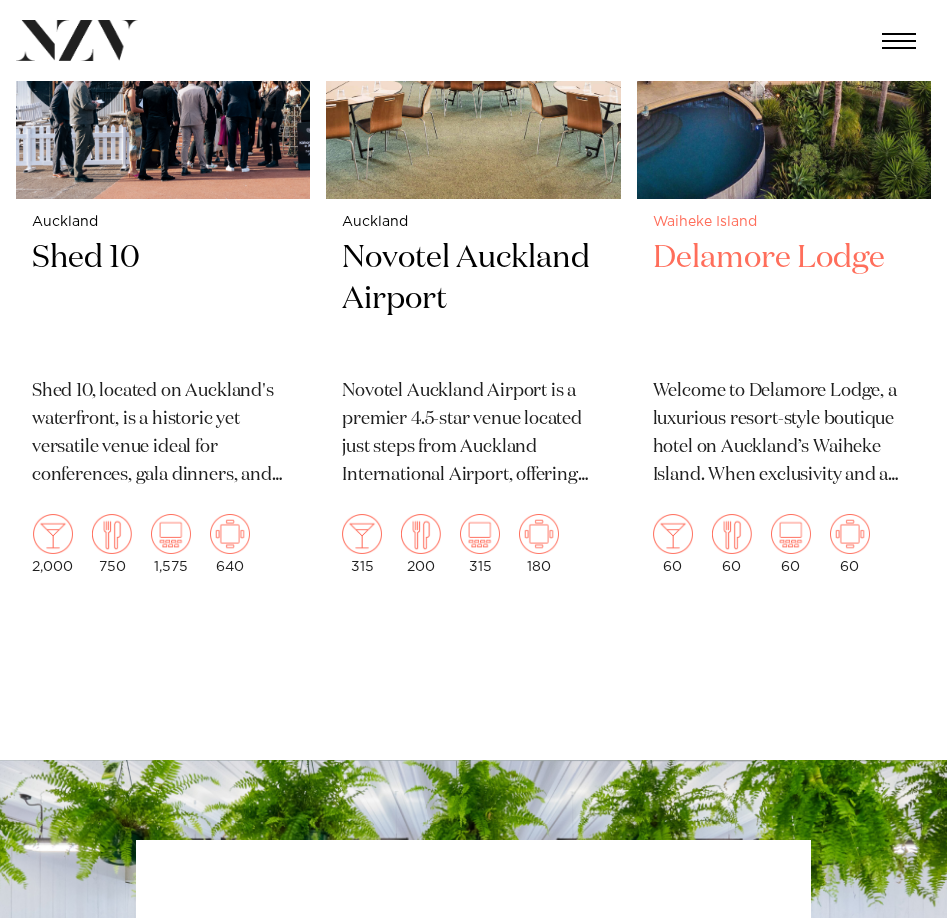 scroll, scrollTop: 7653, scrollLeft: 0, axis: vertical 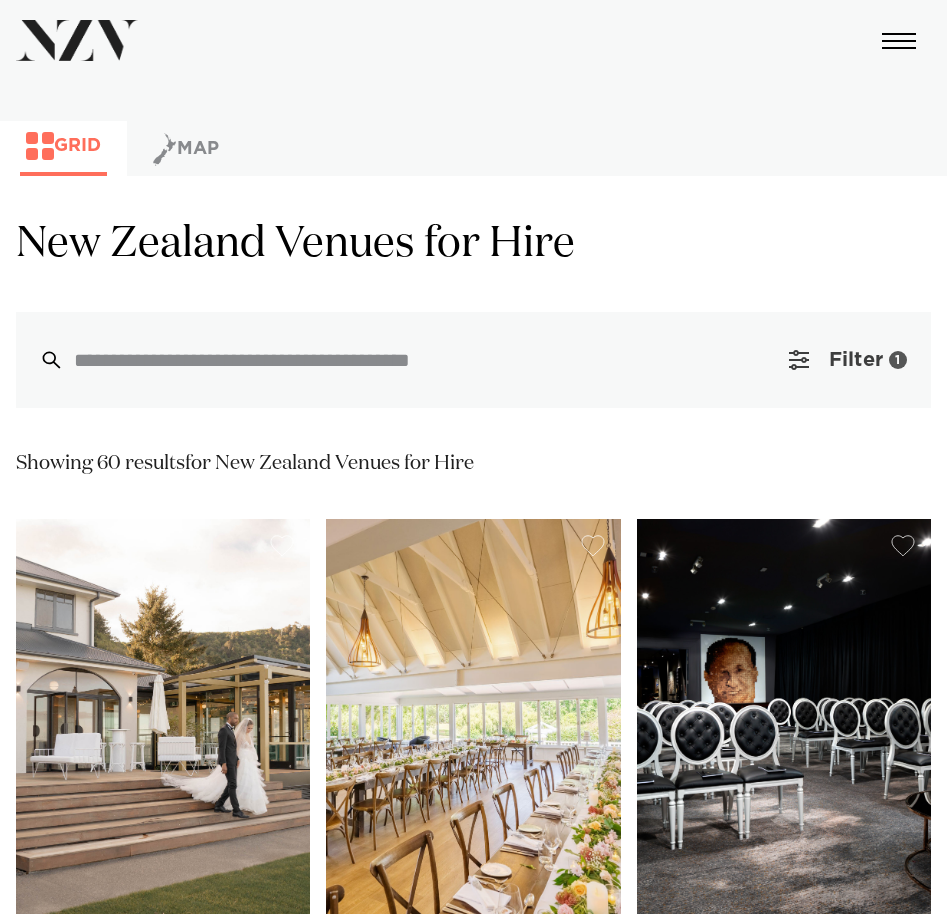 click on "Filter" at bounding box center (856, 360) 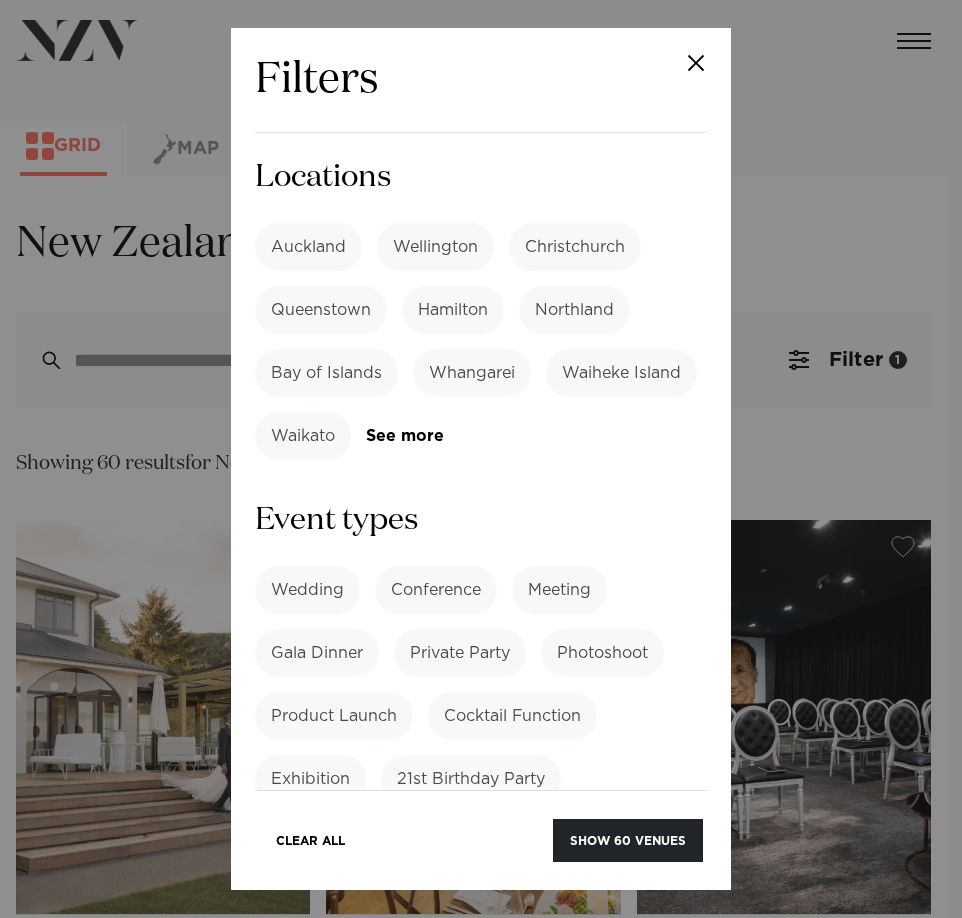 click on "Auckland" at bounding box center [308, 247] 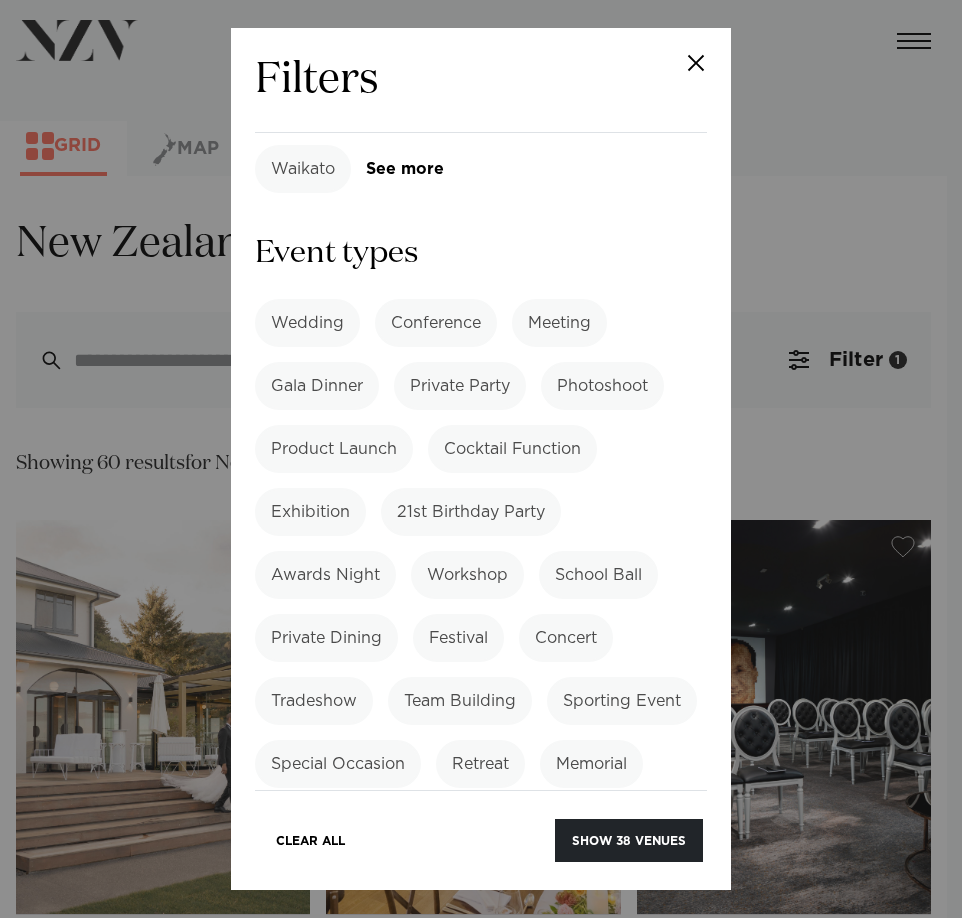 scroll, scrollTop: 300, scrollLeft: 0, axis: vertical 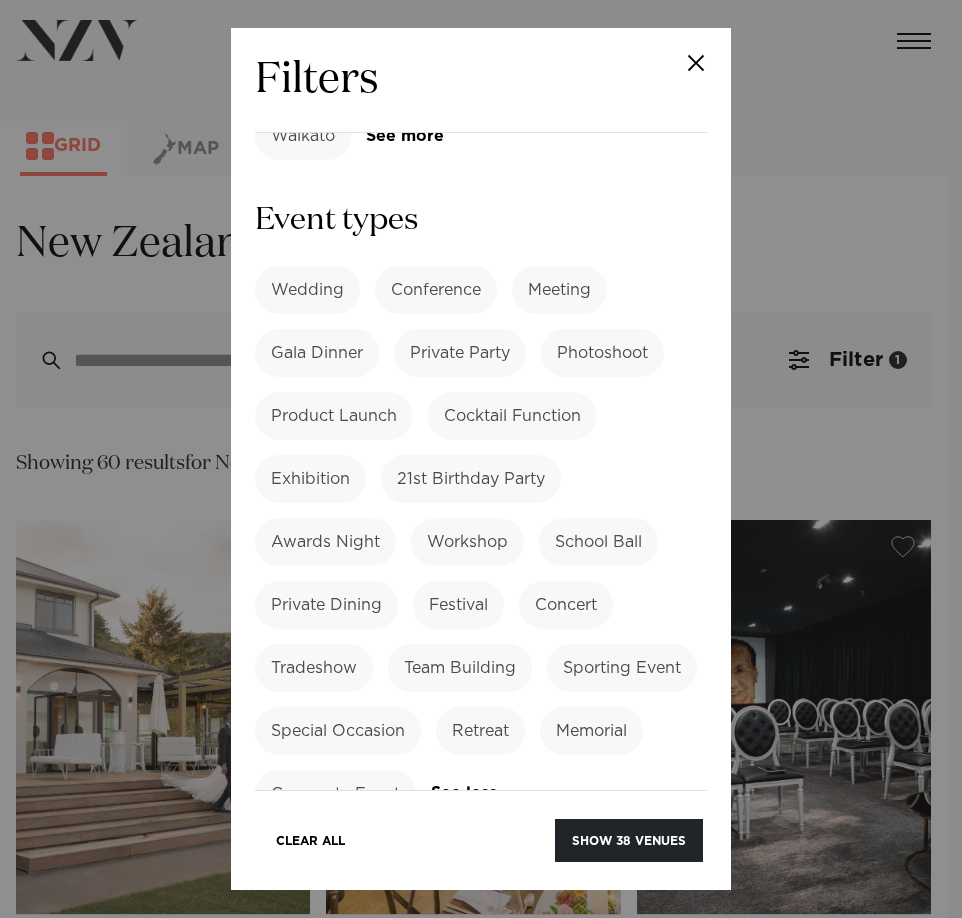 click on "21st Birthday Party" at bounding box center [471, 479] 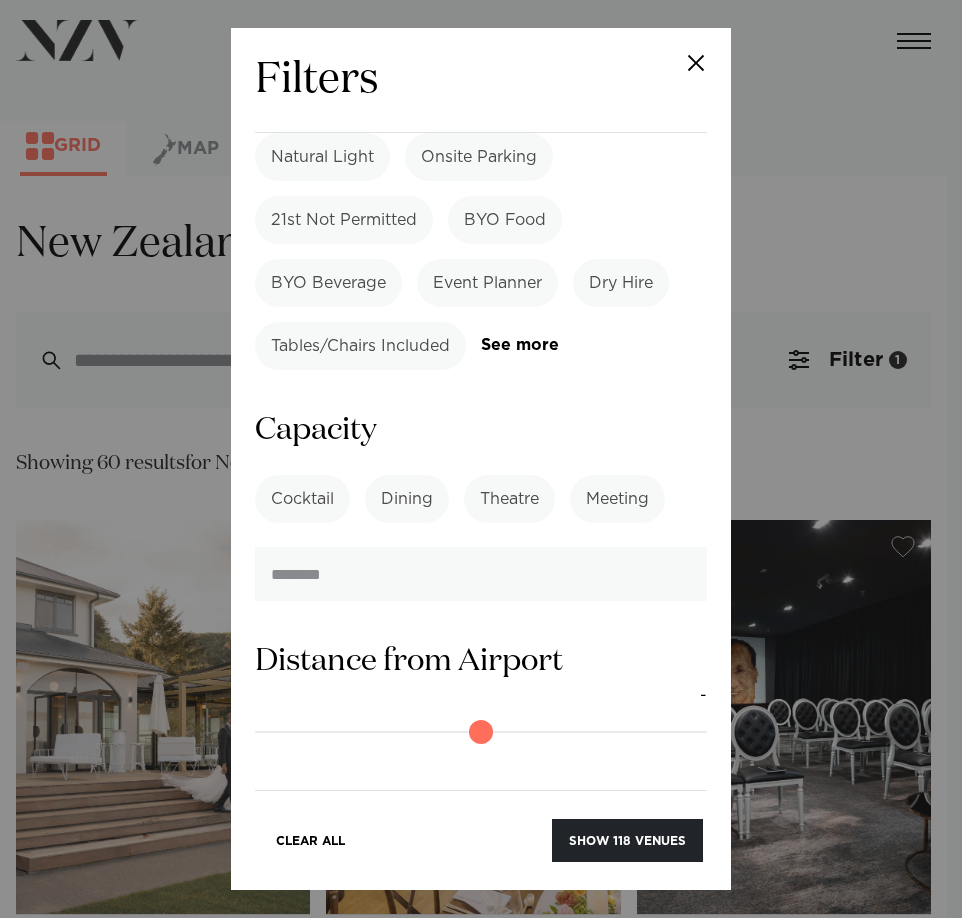 scroll, scrollTop: 1600, scrollLeft: 0, axis: vertical 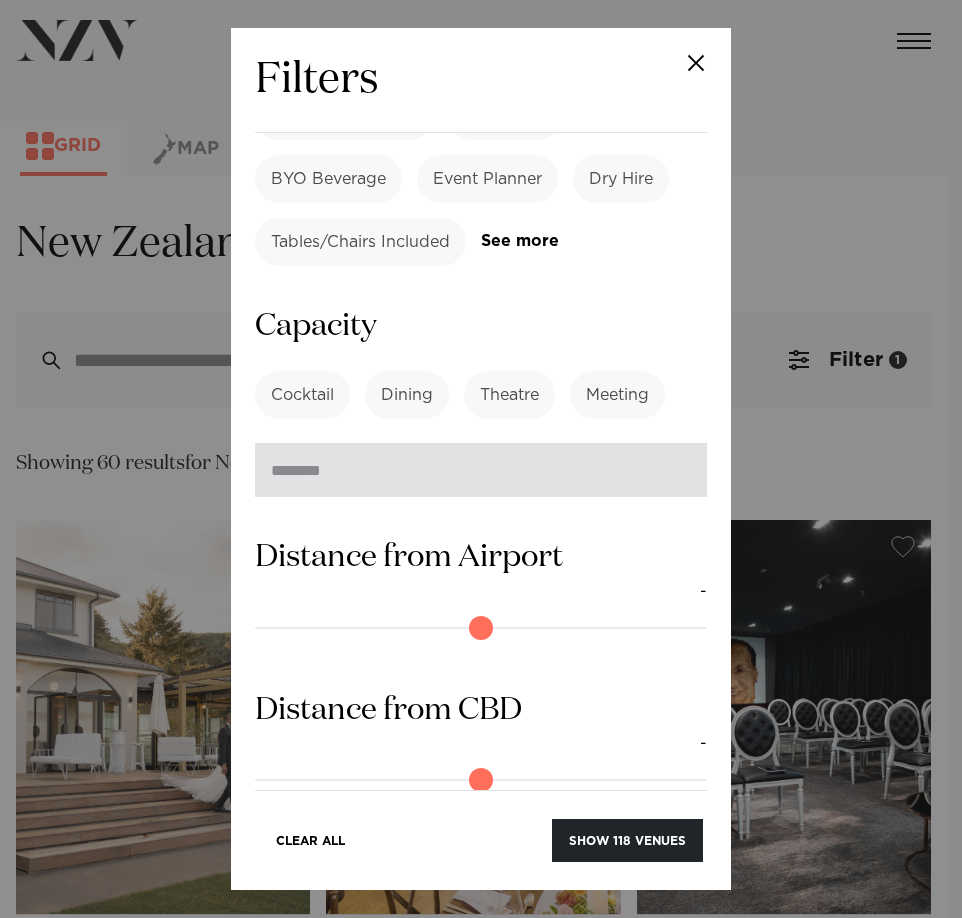 click at bounding box center (481, 470) 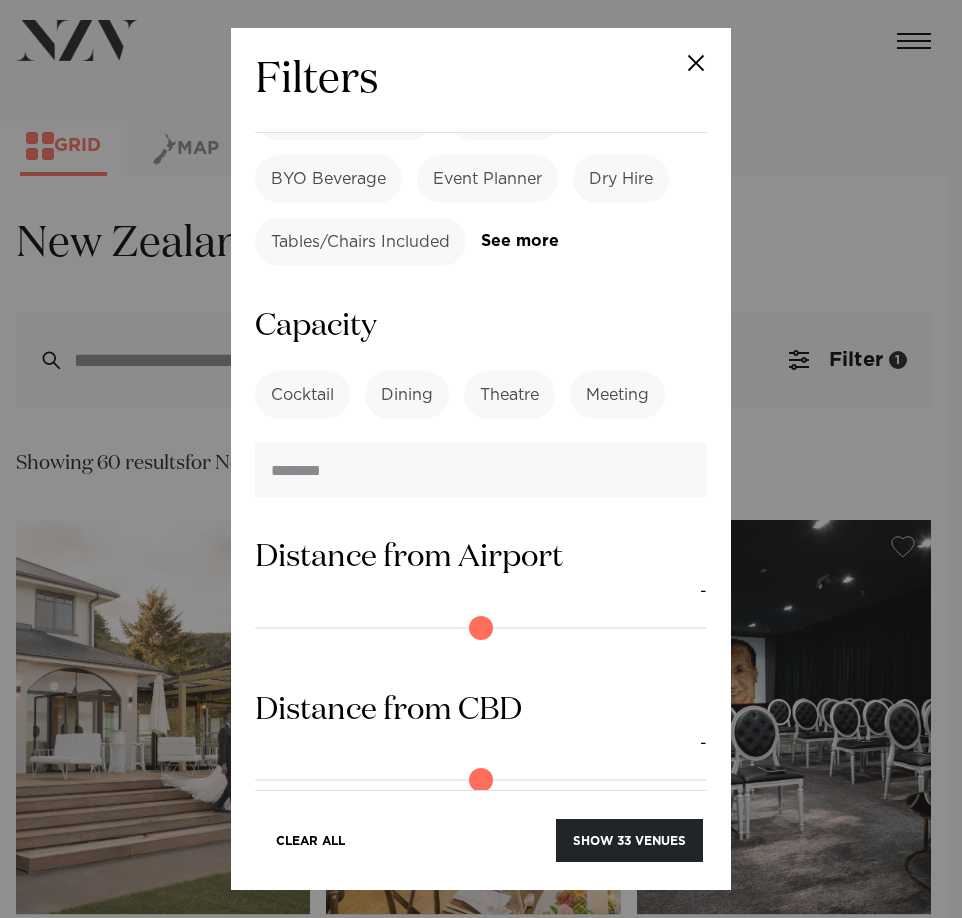 type on "**" 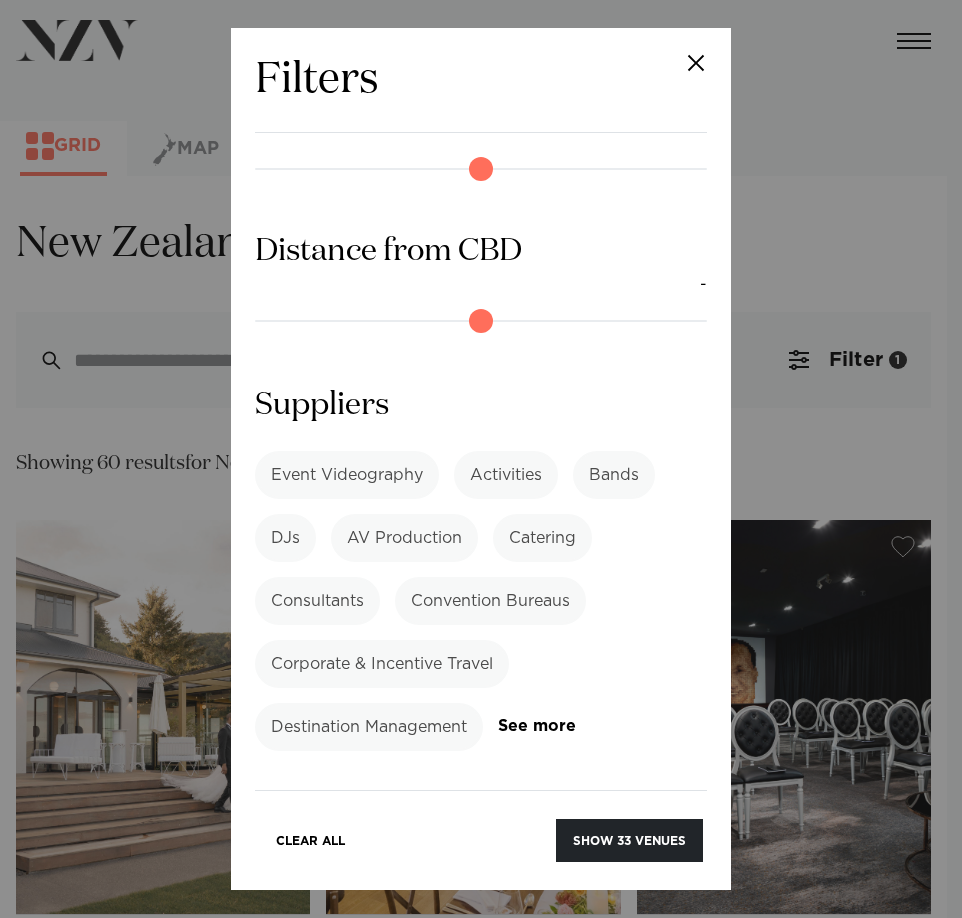 scroll, scrollTop: 2093, scrollLeft: 0, axis: vertical 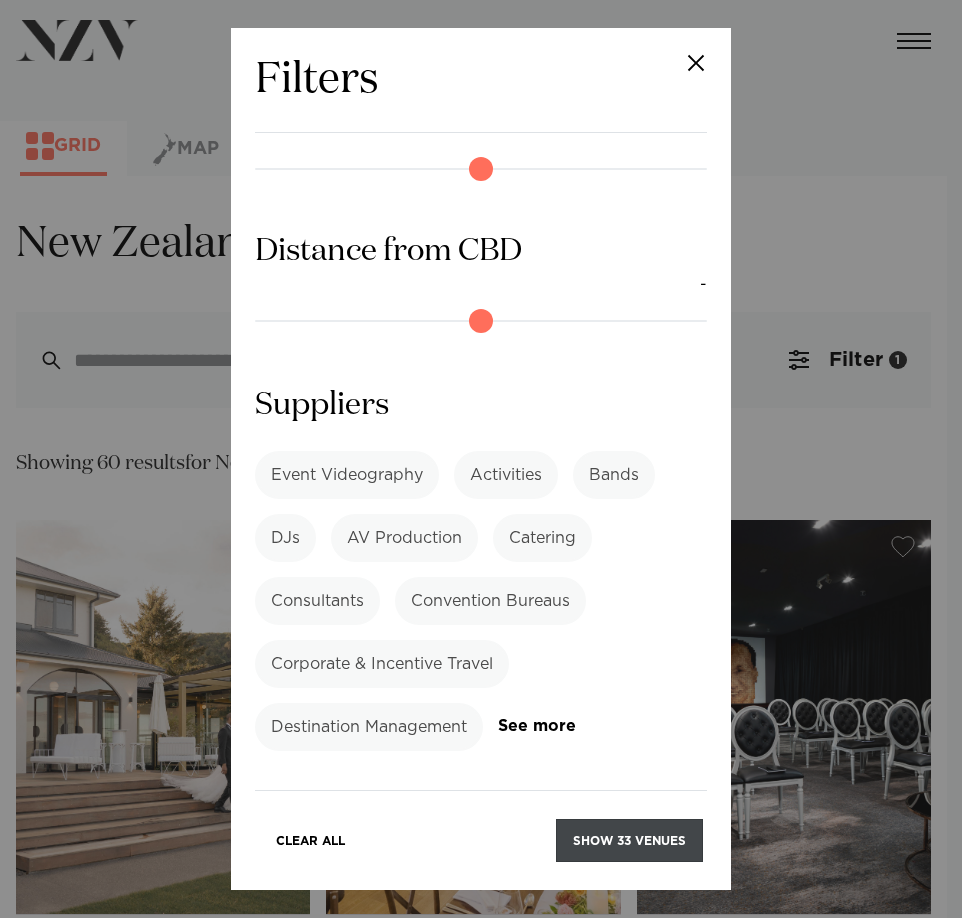 click on "Show 33 venues" at bounding box center [629, 840] 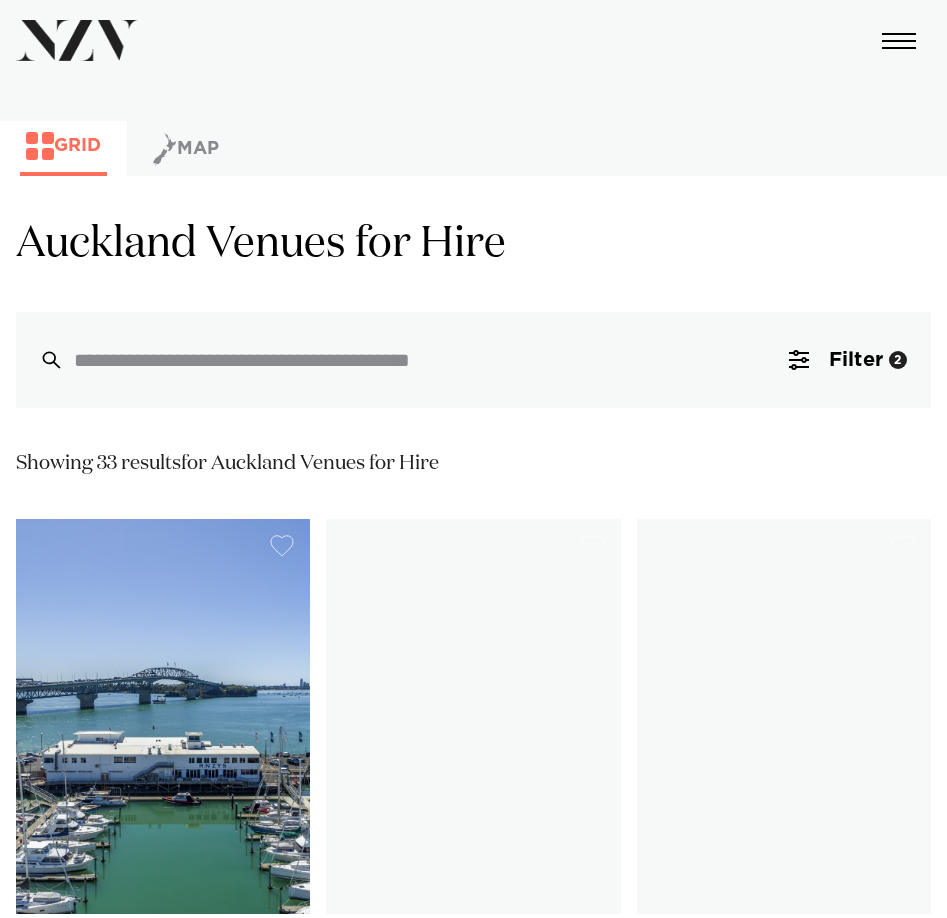 scroll, scrollTop: 0, scrollLeft: 0, axis: both 